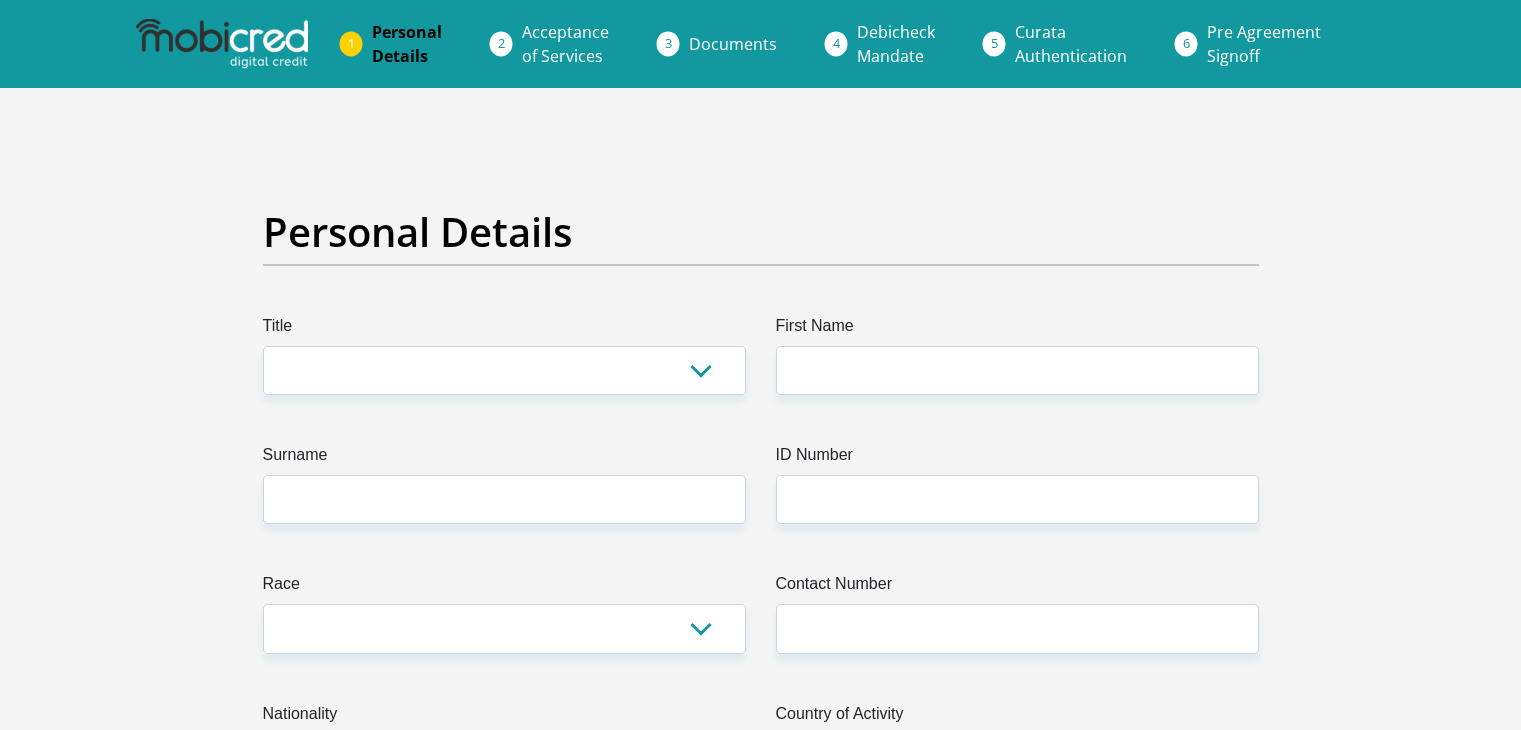 scroll, scrollTop: 0, scrollLeft: 0, axis: both 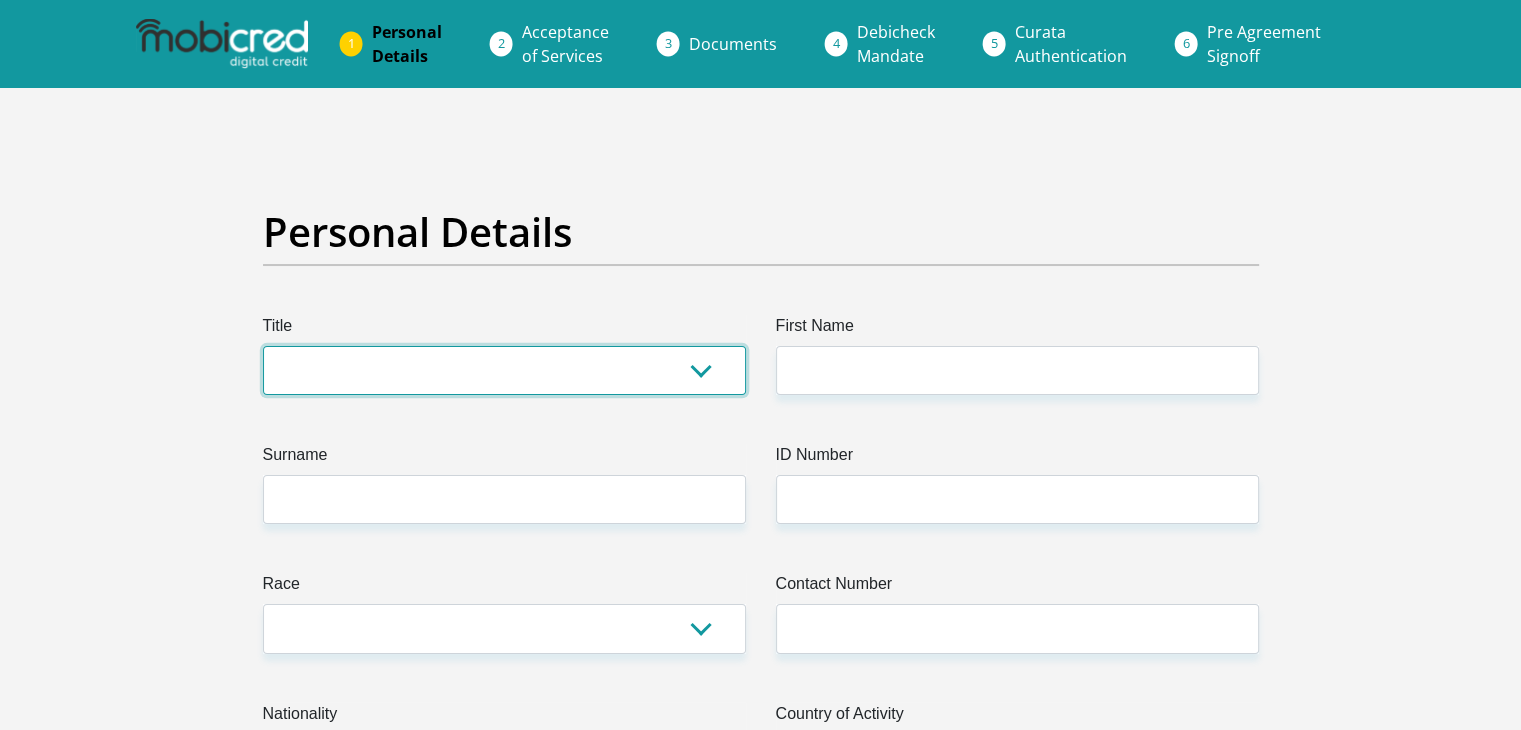 click on "Mr
Ms
Mrs
Dr
Other" at bounding box center [504, 370] 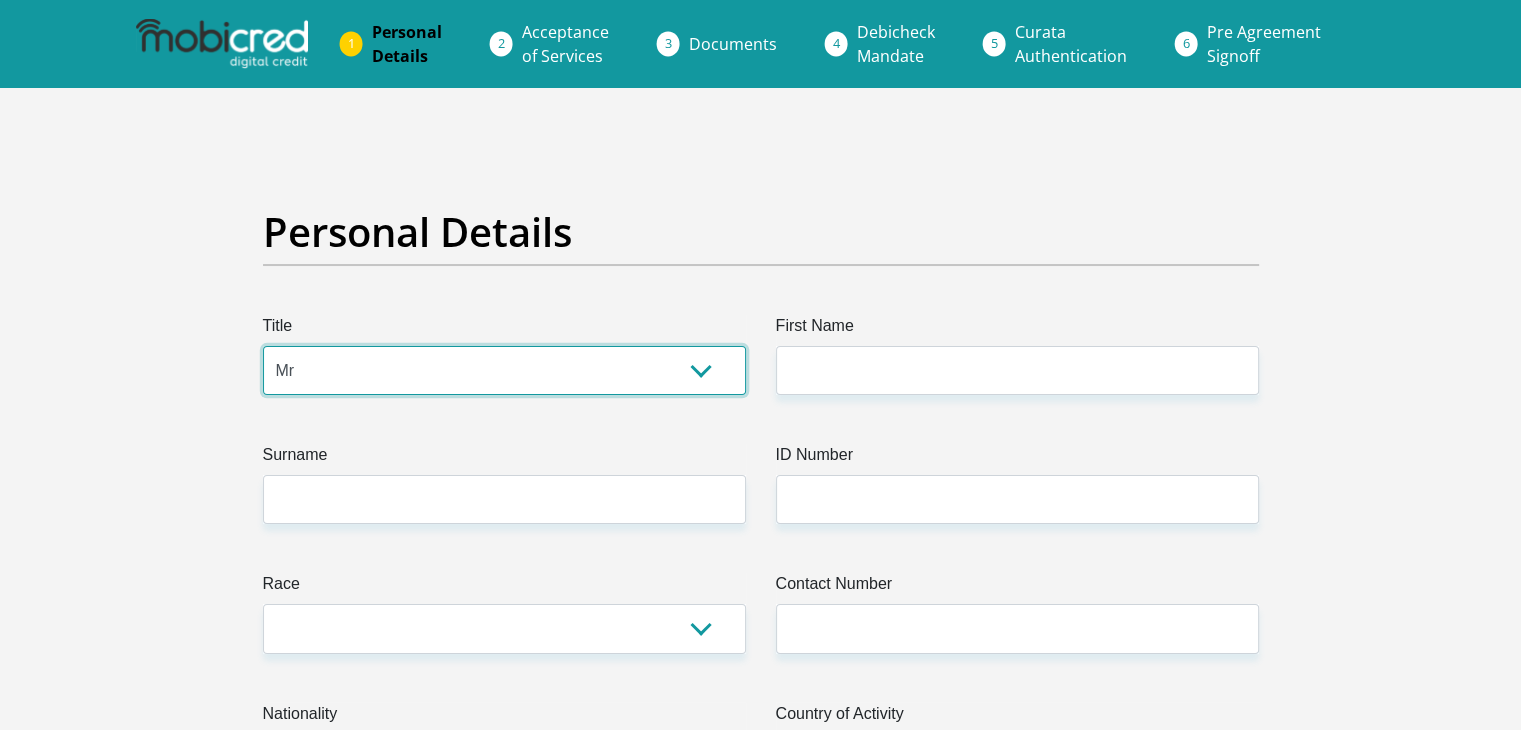 click on "Mr
Ms
Mrs
Dr
Other" at bounding box center (504, 370) 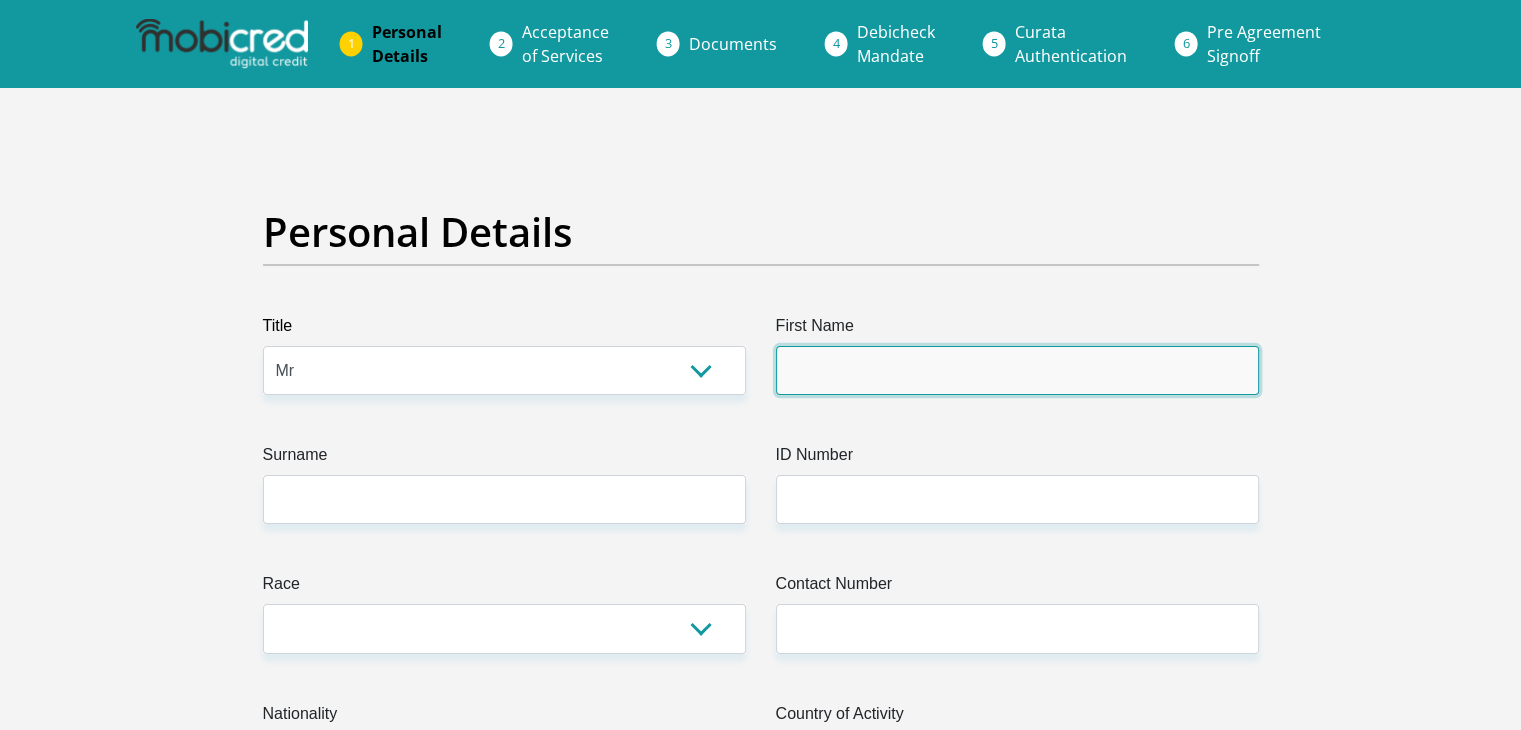 click on "First Name" at bounding box center (1017, 370) 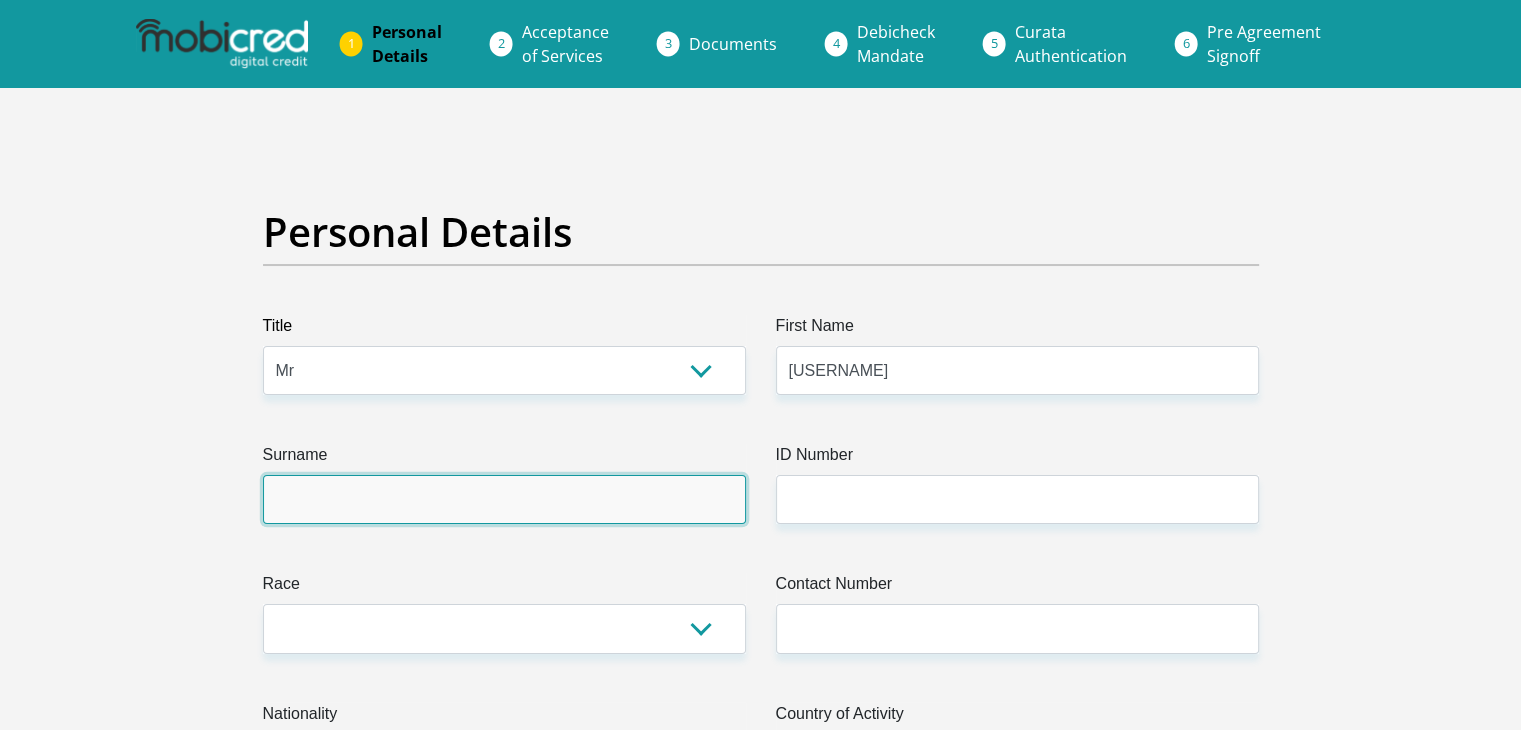 type on "[LAST]" 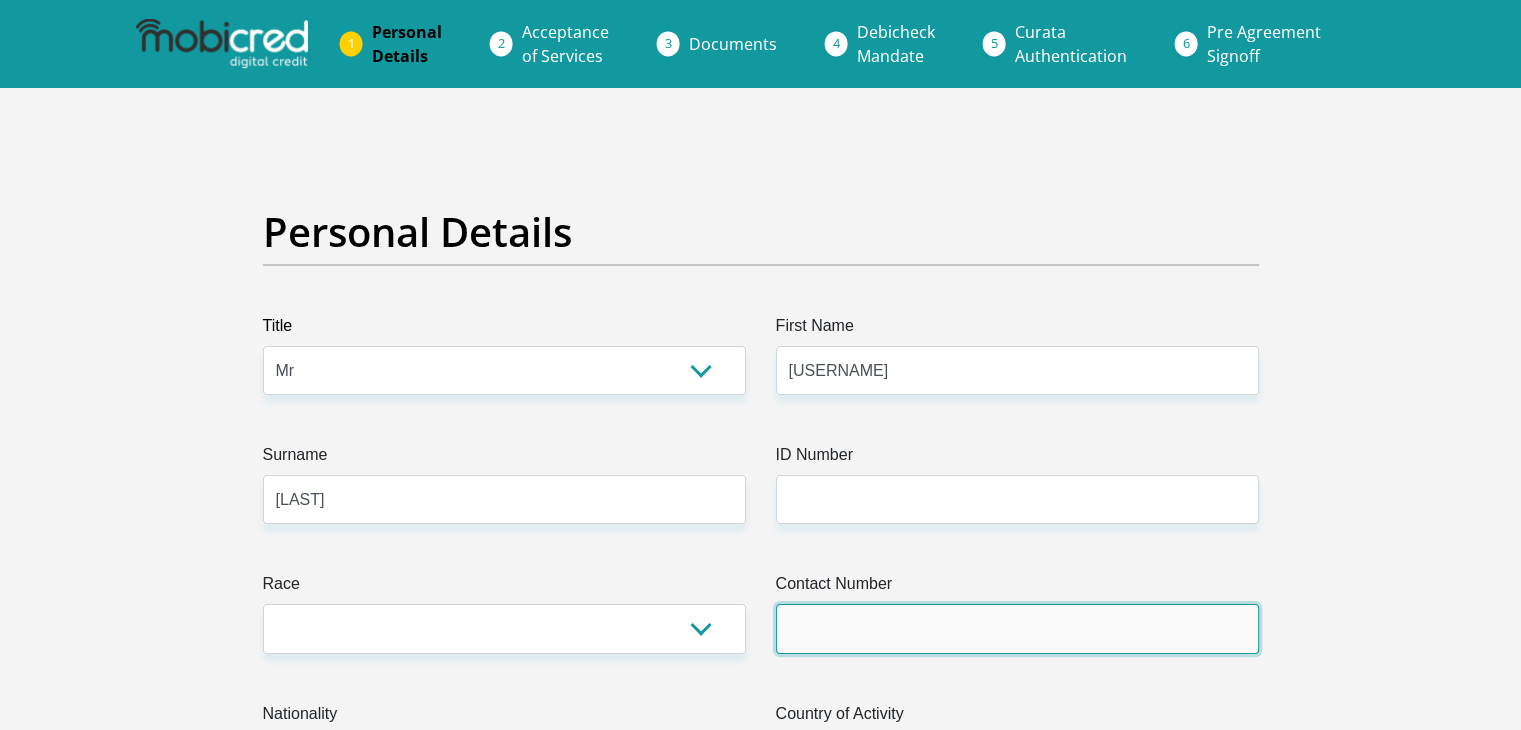 type on "[PHONE]" 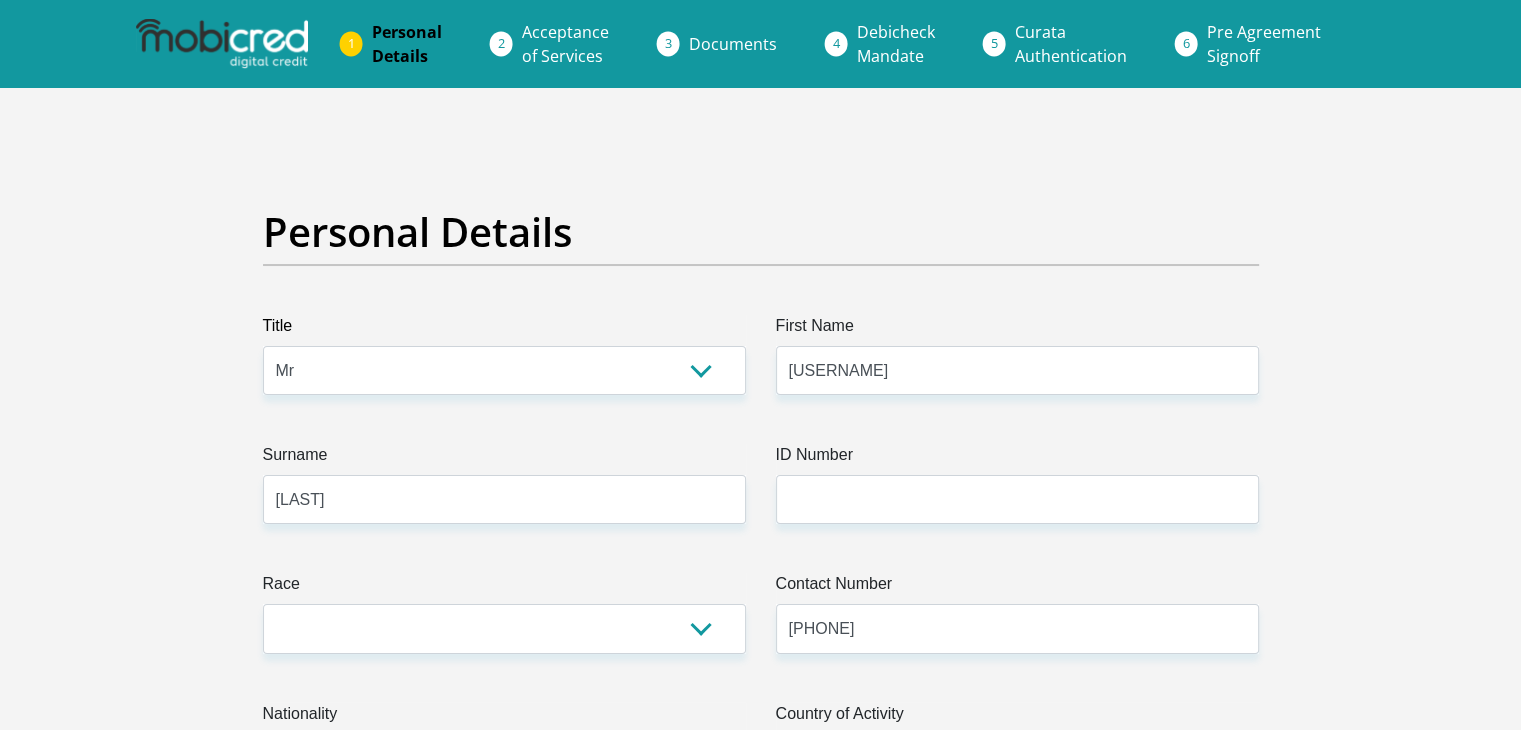 select on "ZAF" 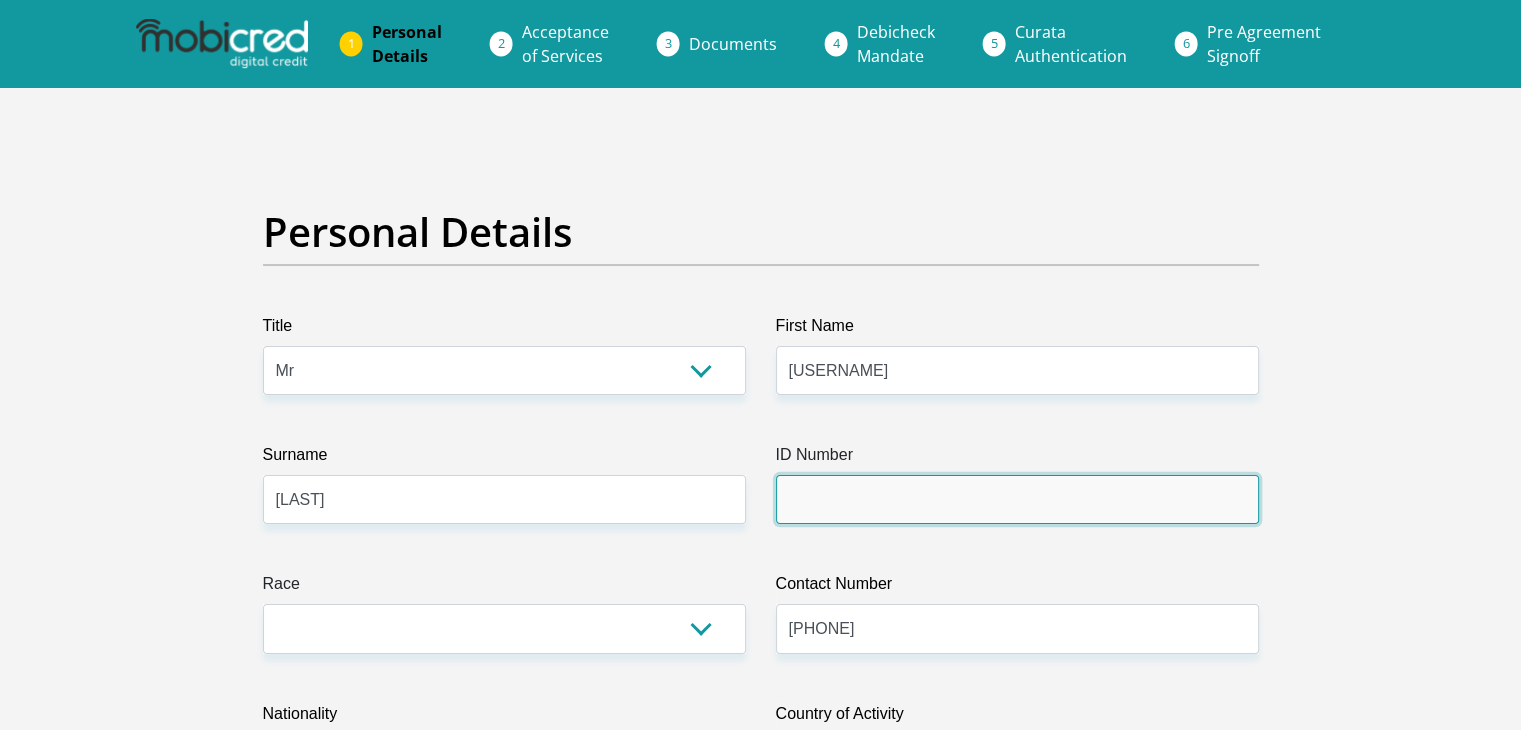click on "ID Number" at bounding box center (1017, 499) 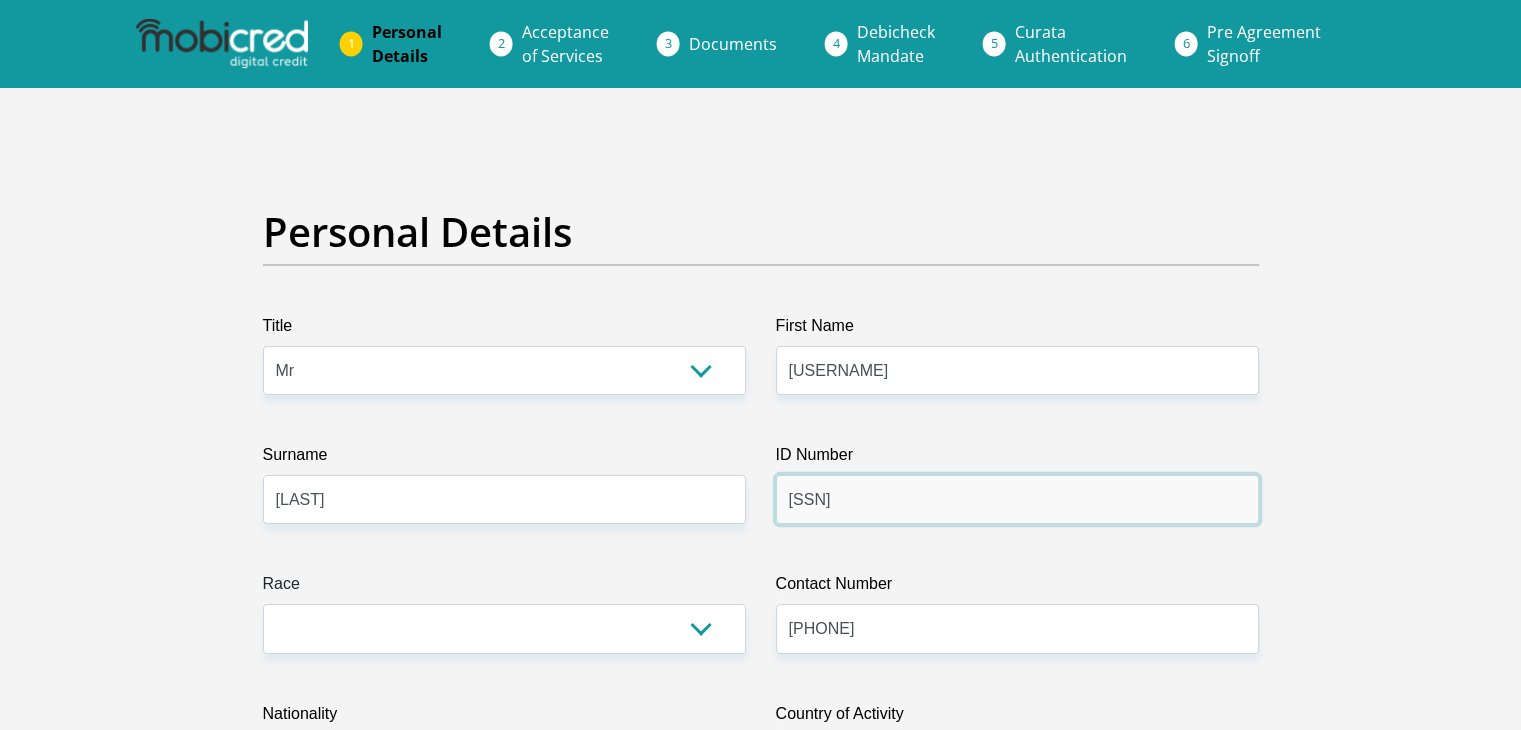 type on "[SSN]" 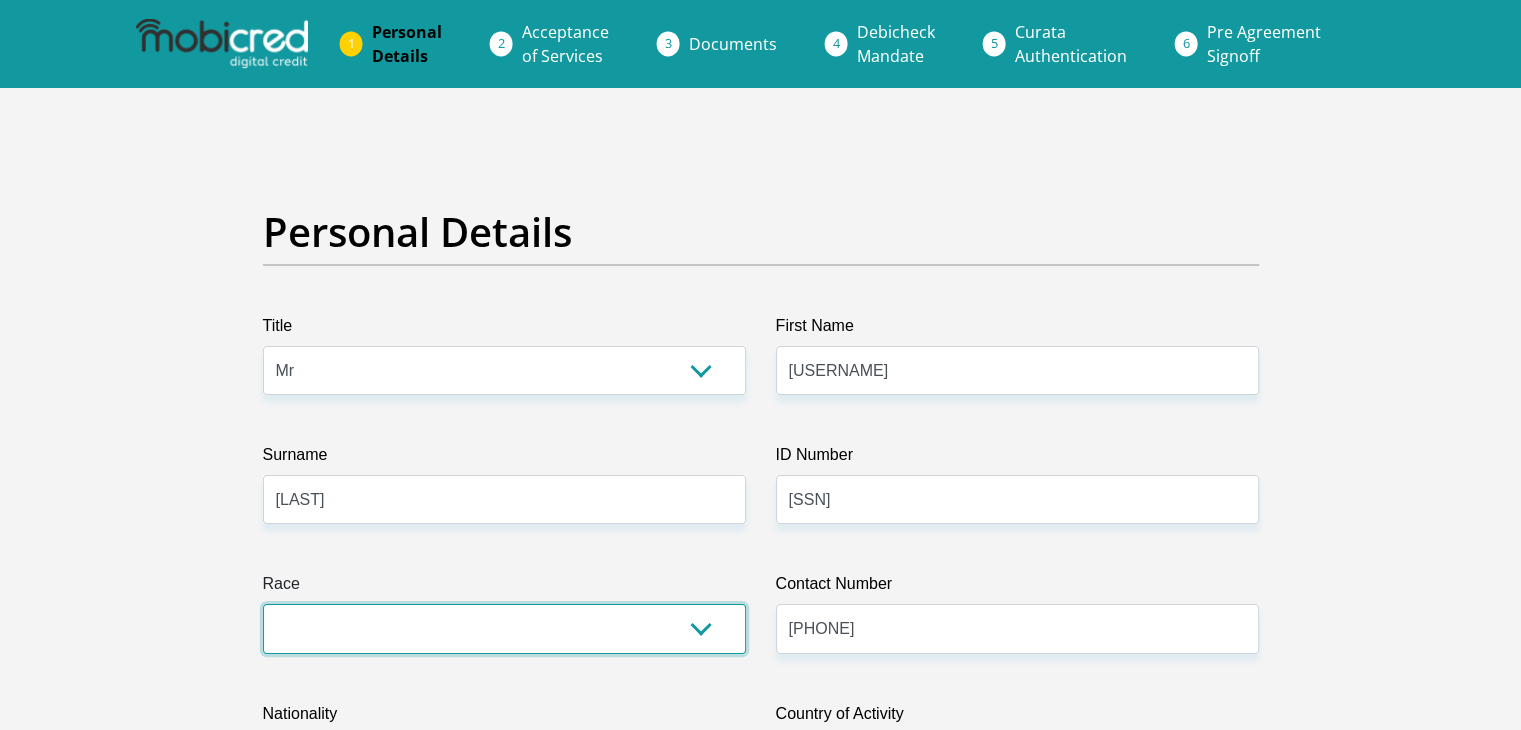 click on "Black
Coloured
Indian
White
Other" at bounding box center [504, 628] 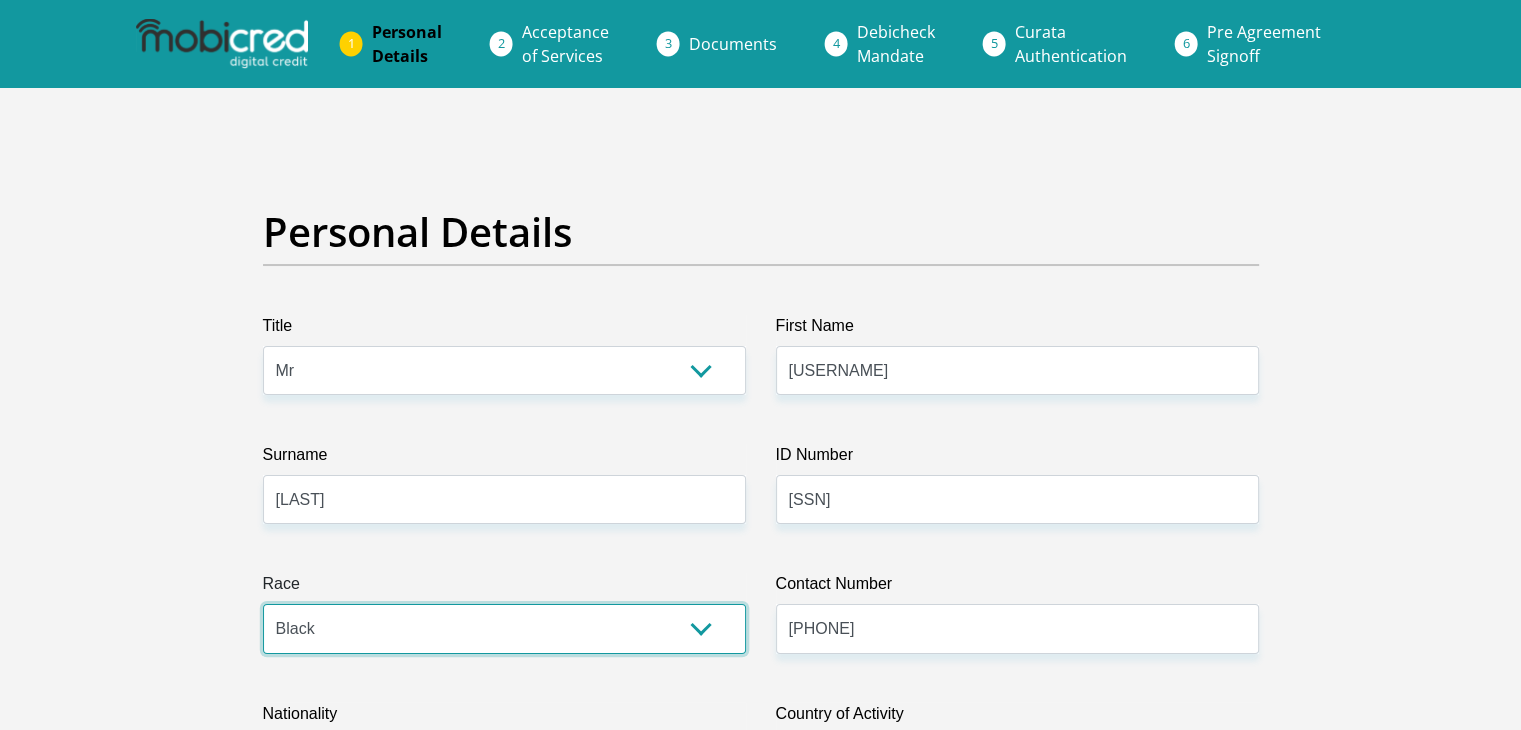 click on "Black
Coloured
Indian
White
Other" at bounding box center (504, 628) 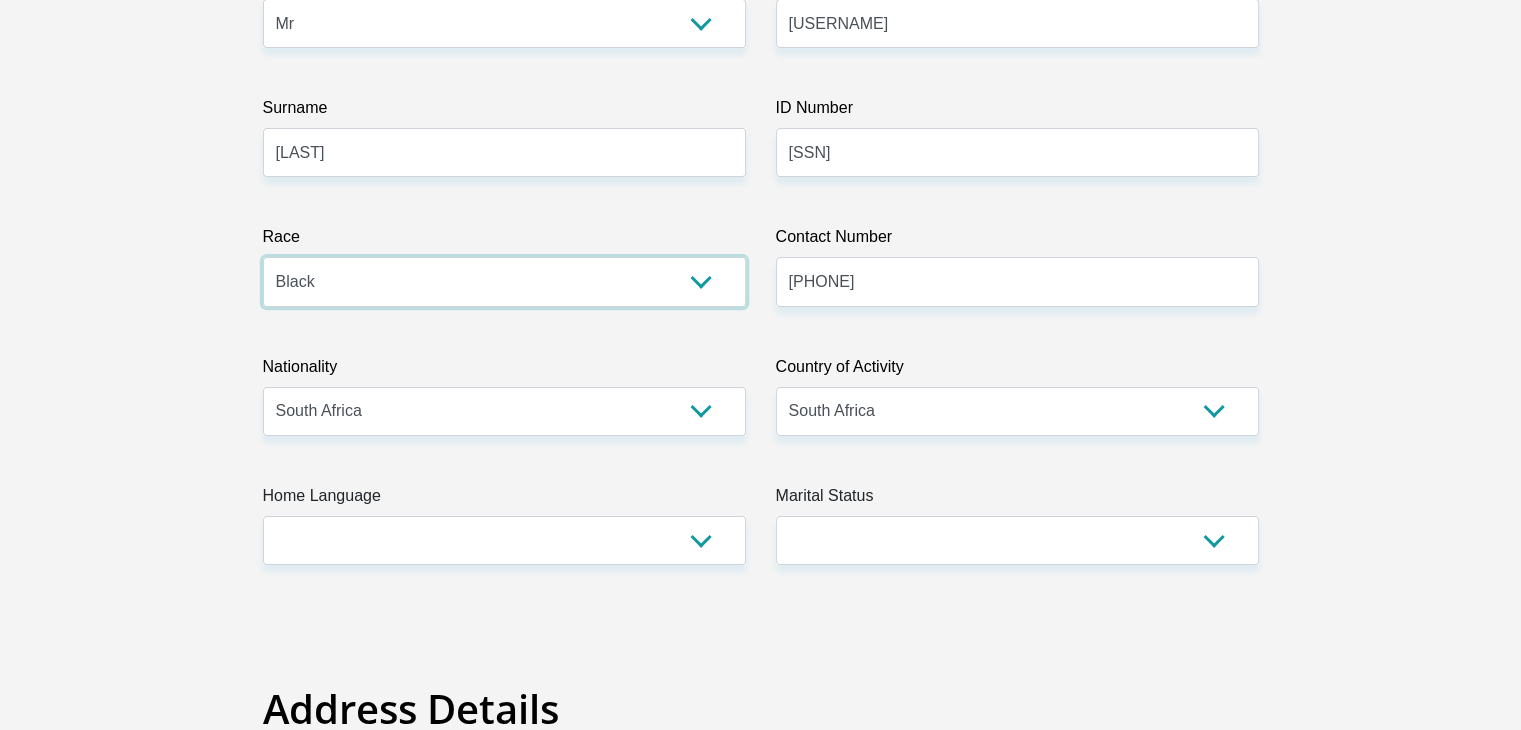 scroll, scrollTop: 360, scrollLeft: 0, axis: vertical 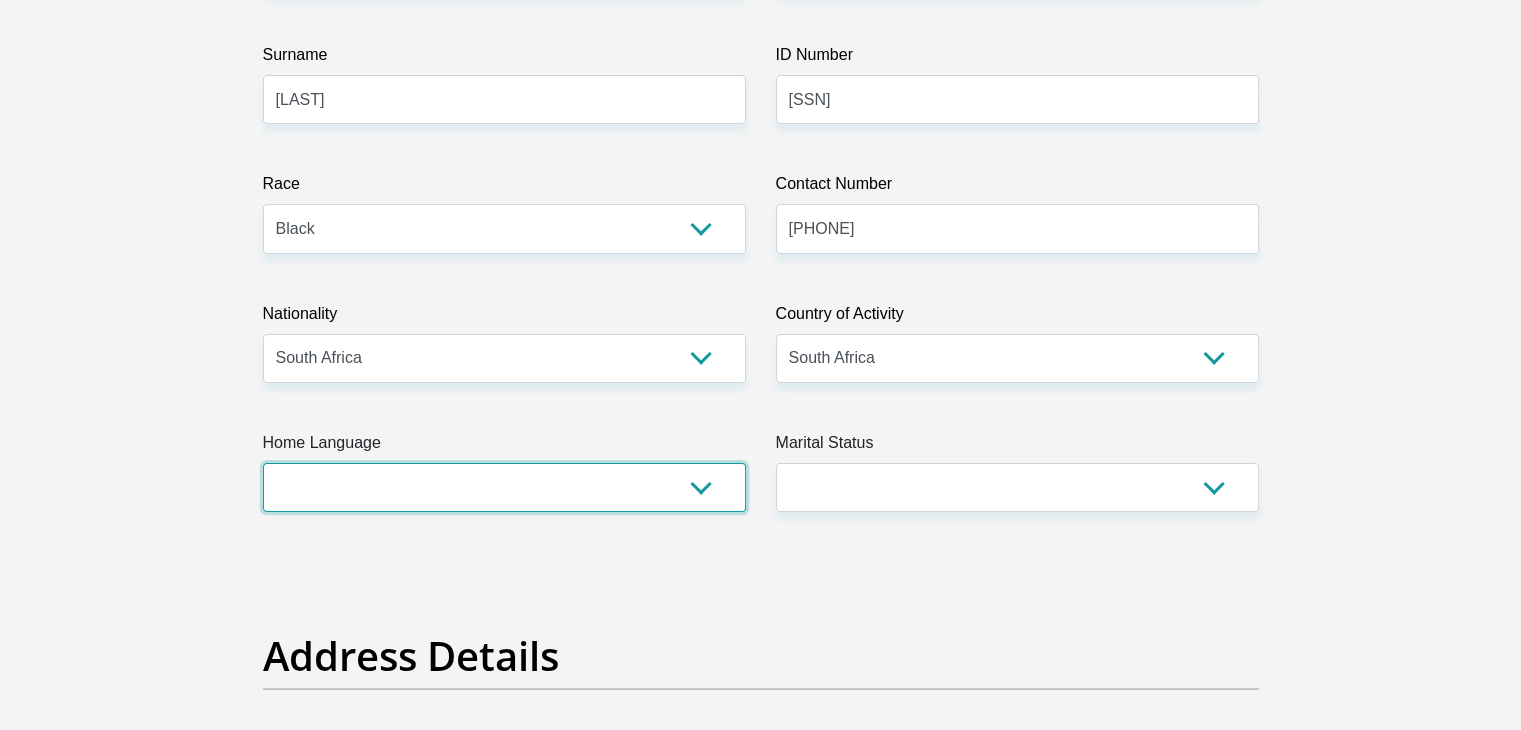 click on "Afrikaans
English
Sepedi
South Ndebele
Southern Sotho
Swati
Tsonga
Tswana
Venda
Xhosa
Zulu
Other" at bounding box center [504, 487] 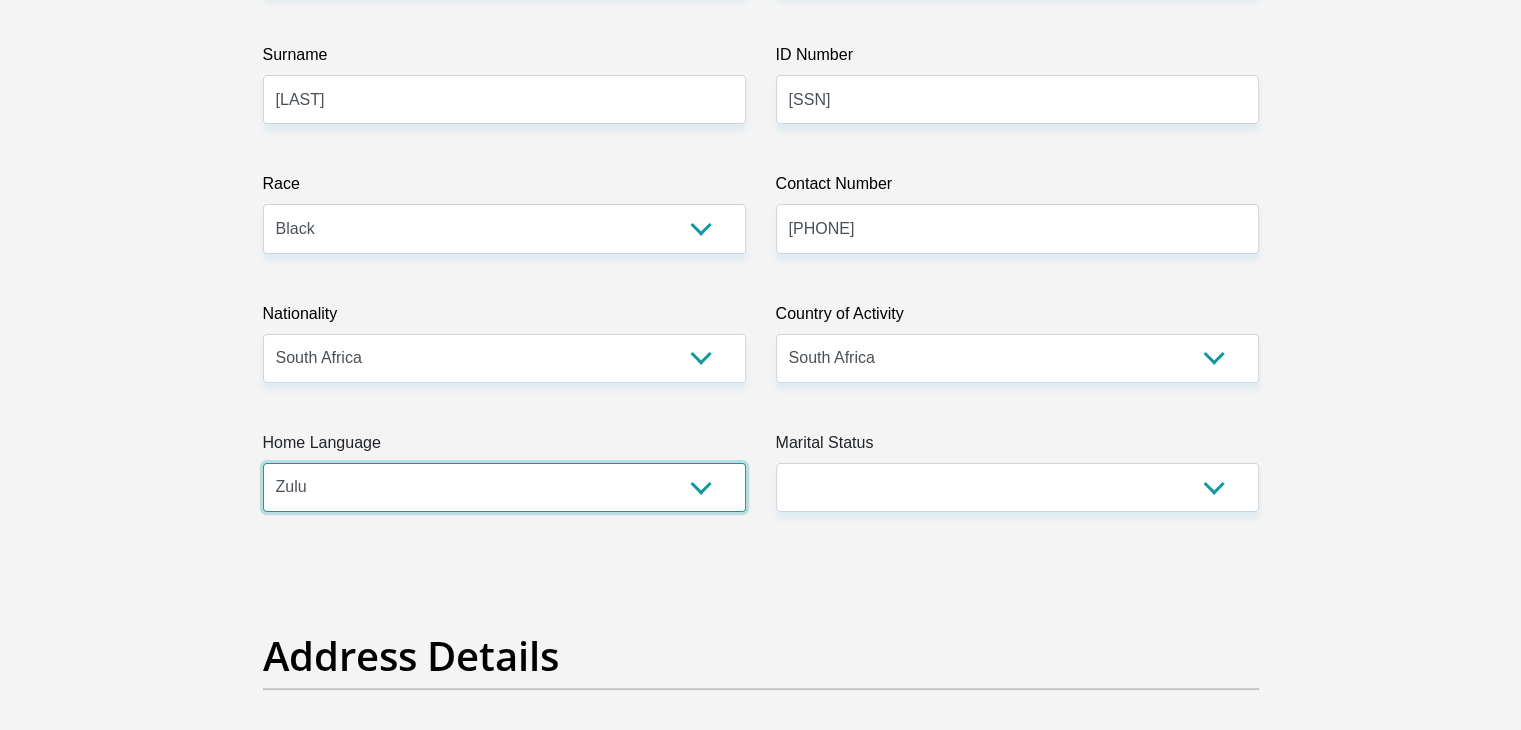 click on "Afrikaans
English
Sepedi
South Ndebele
Southern Sotho
Swati
Tsonga
Tswana
Venda
Xhosa
Zulu
Other" at bounding box center (504, 487) 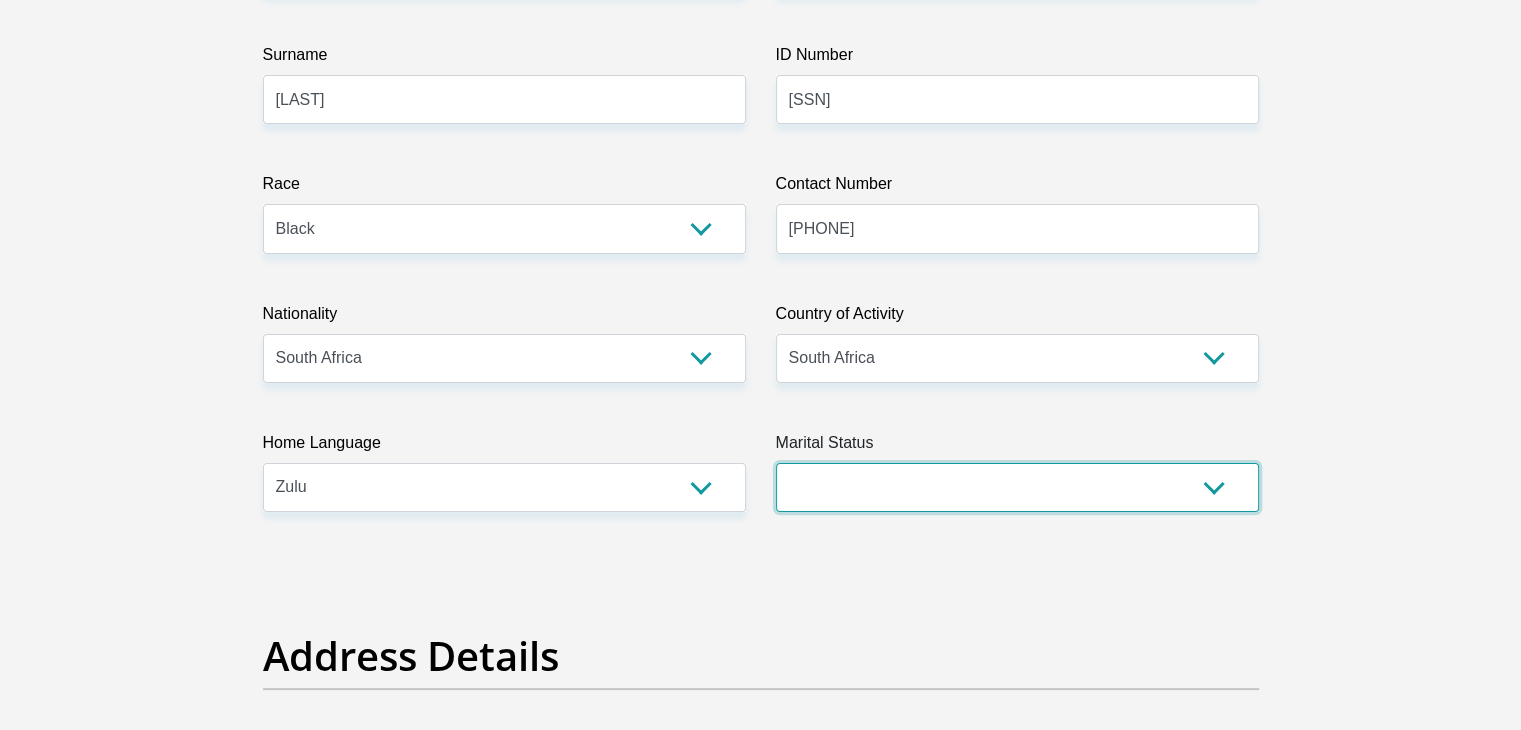 click on "Married ANC
Single
Divorced
Widowed
Married COP or Customary Law" at bounding box center [1017, 487] 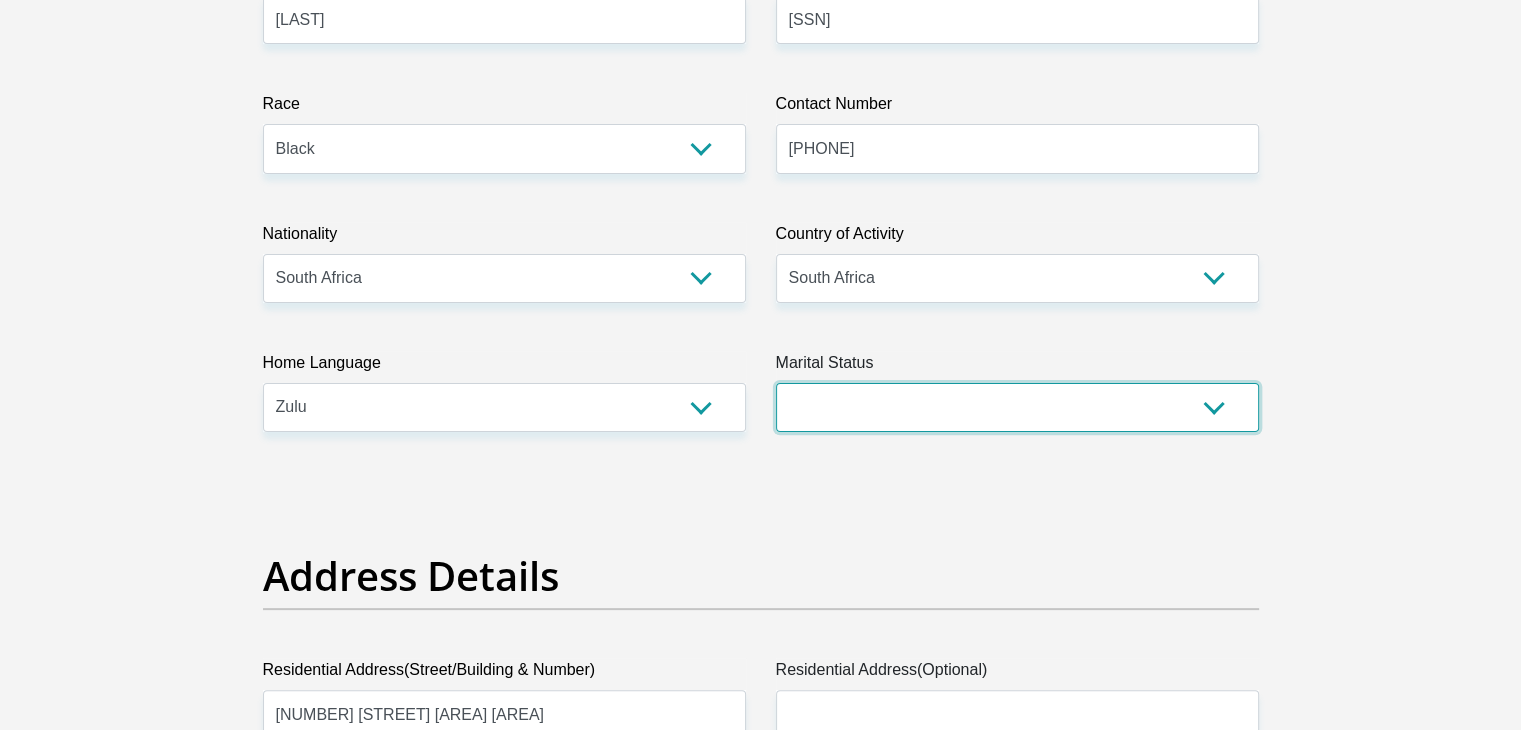 scroll, scrollTop: 520, scrollLeft: 0, axis: vertical 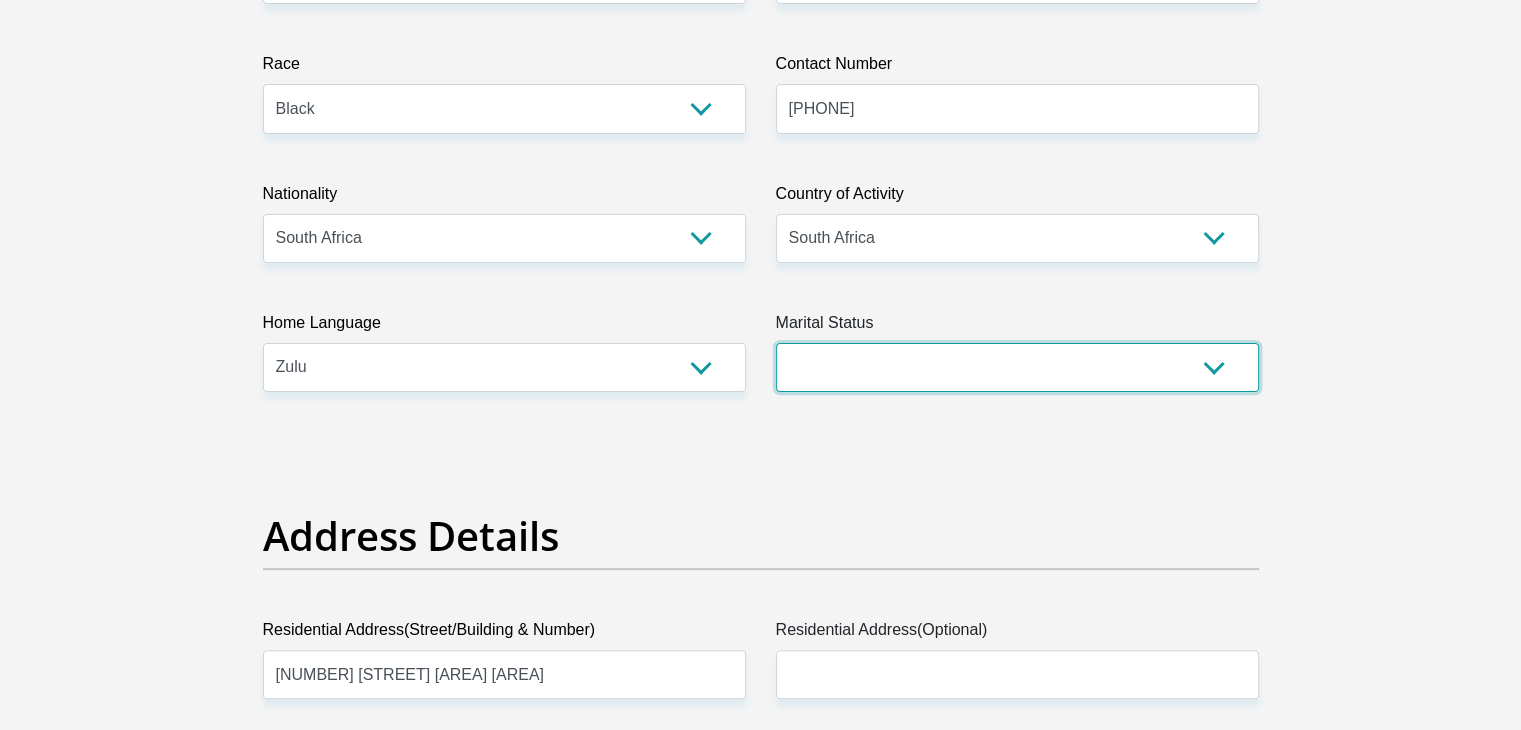 click on "Married ANC
Single
Divorced
Widowed
Married COP or Customary Law" at bounding box center (1017, 367) 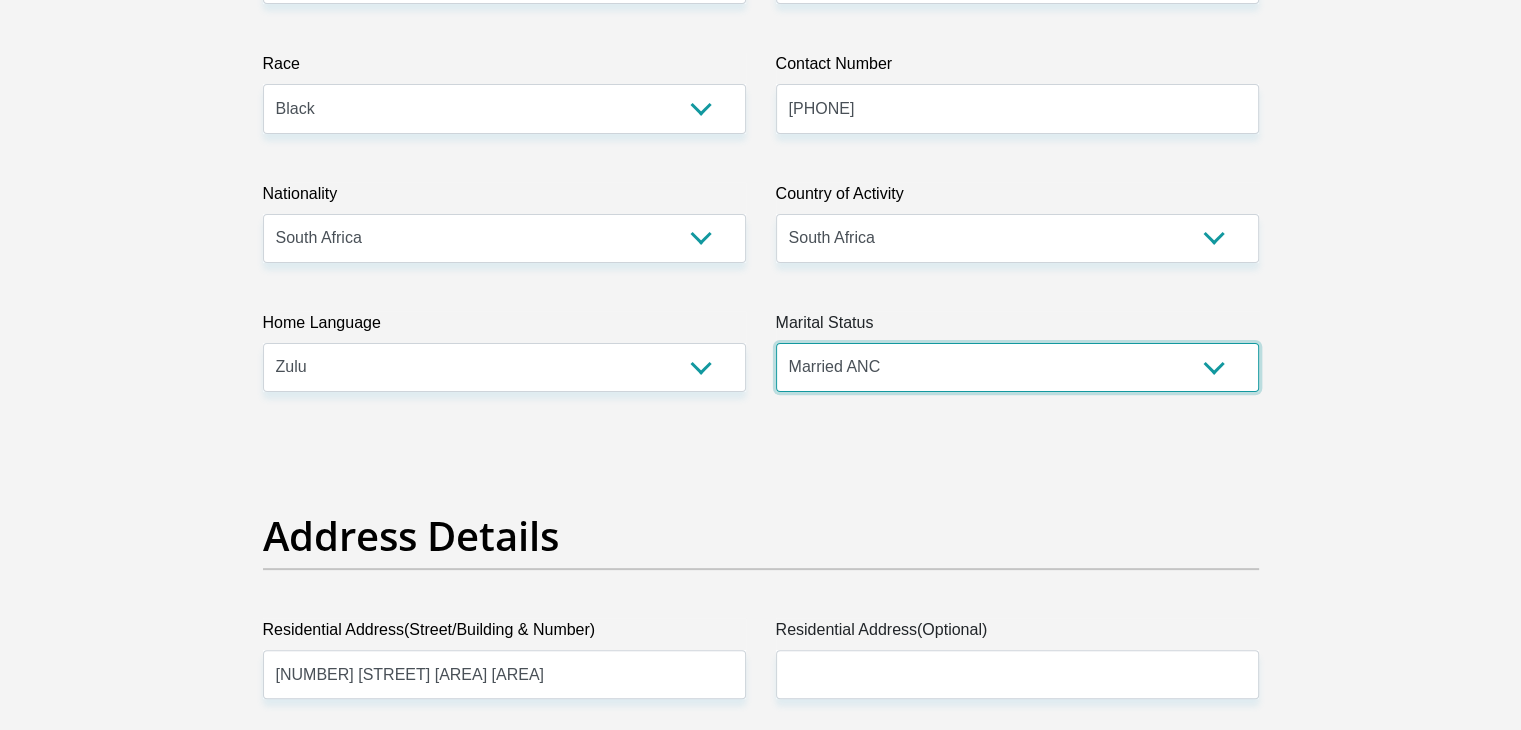 click on "Married ANC
Single
Divorced
Widowed
Married COP or Customary Law" at bounding box center (1017, 367) 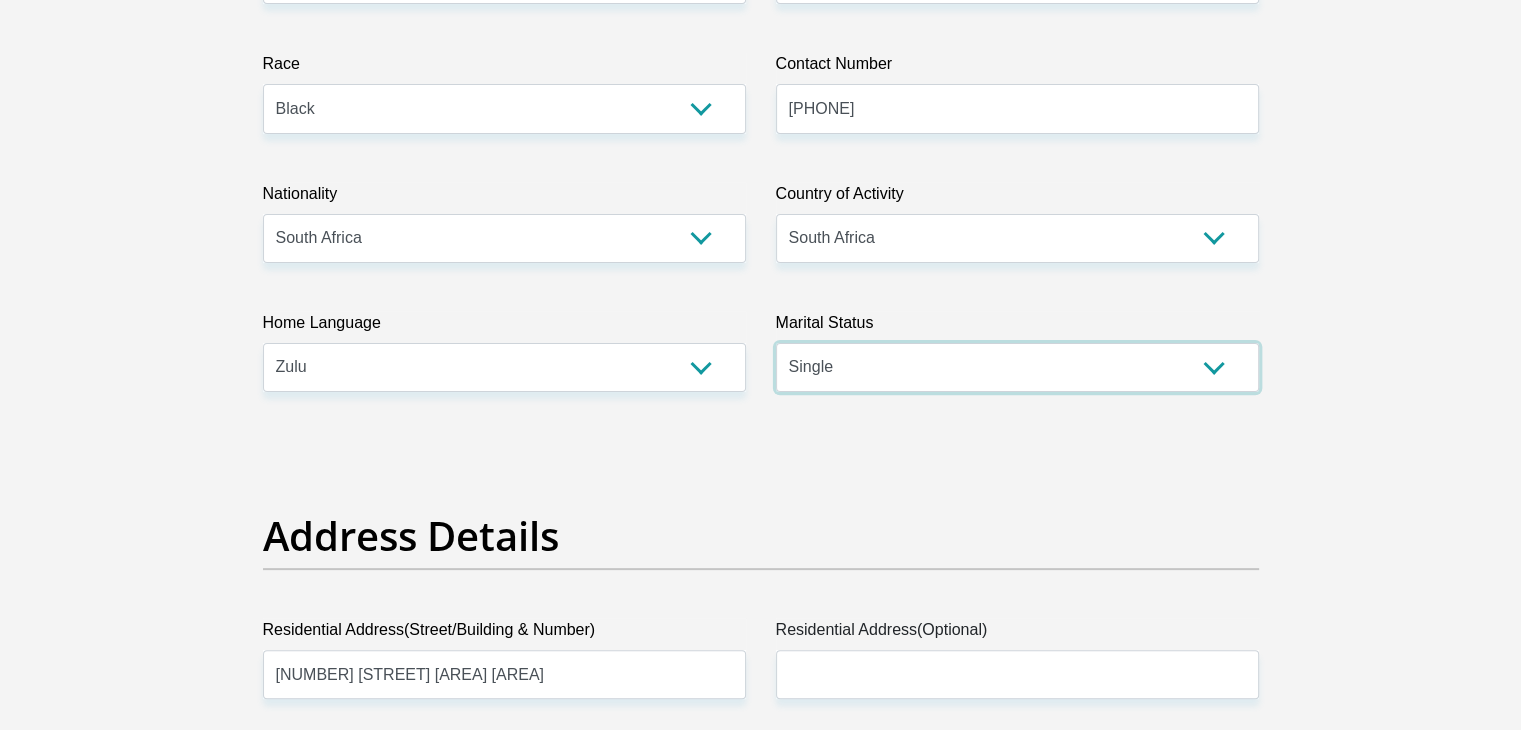 select on "1" 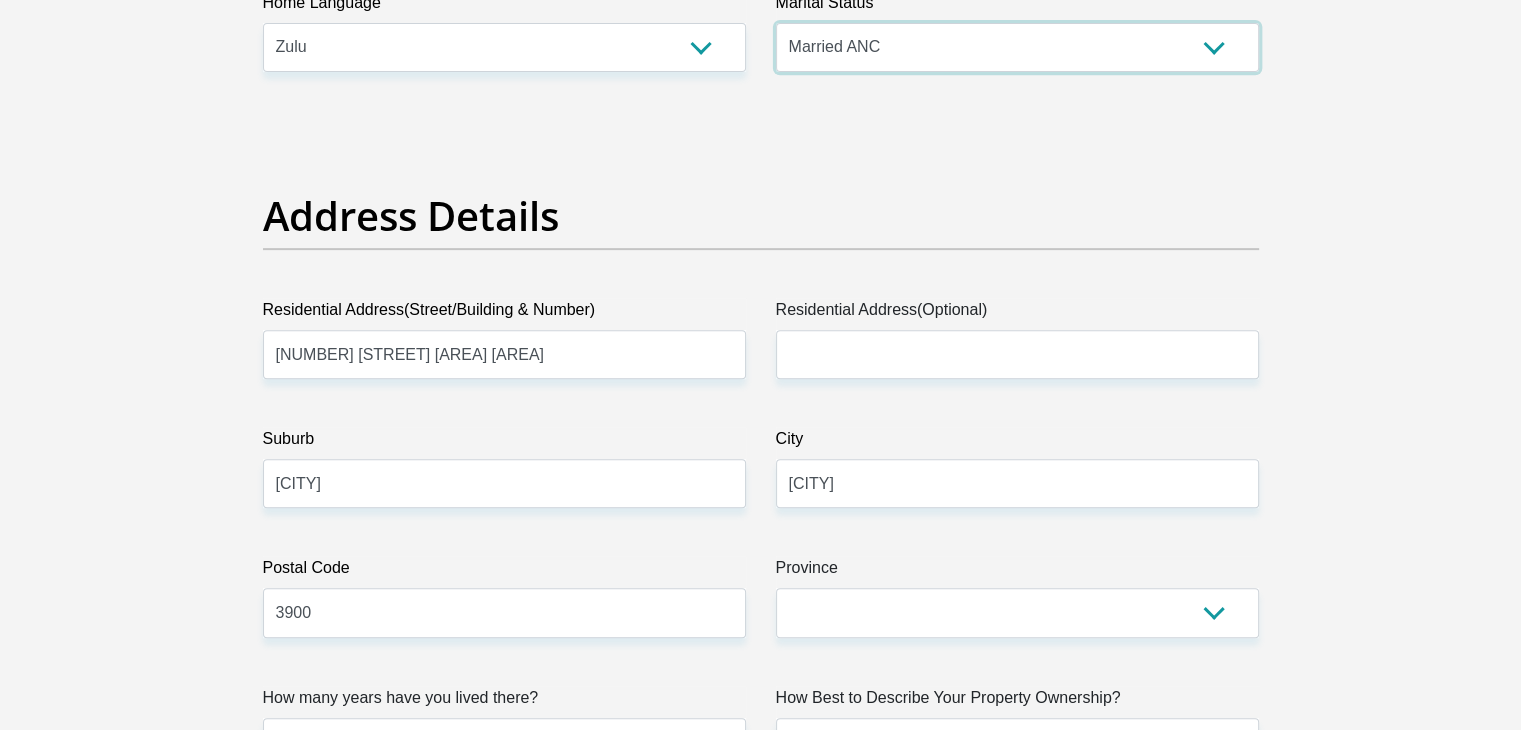 scroll, scrollTop: 879, scrollLeft: 0, axis: vertical 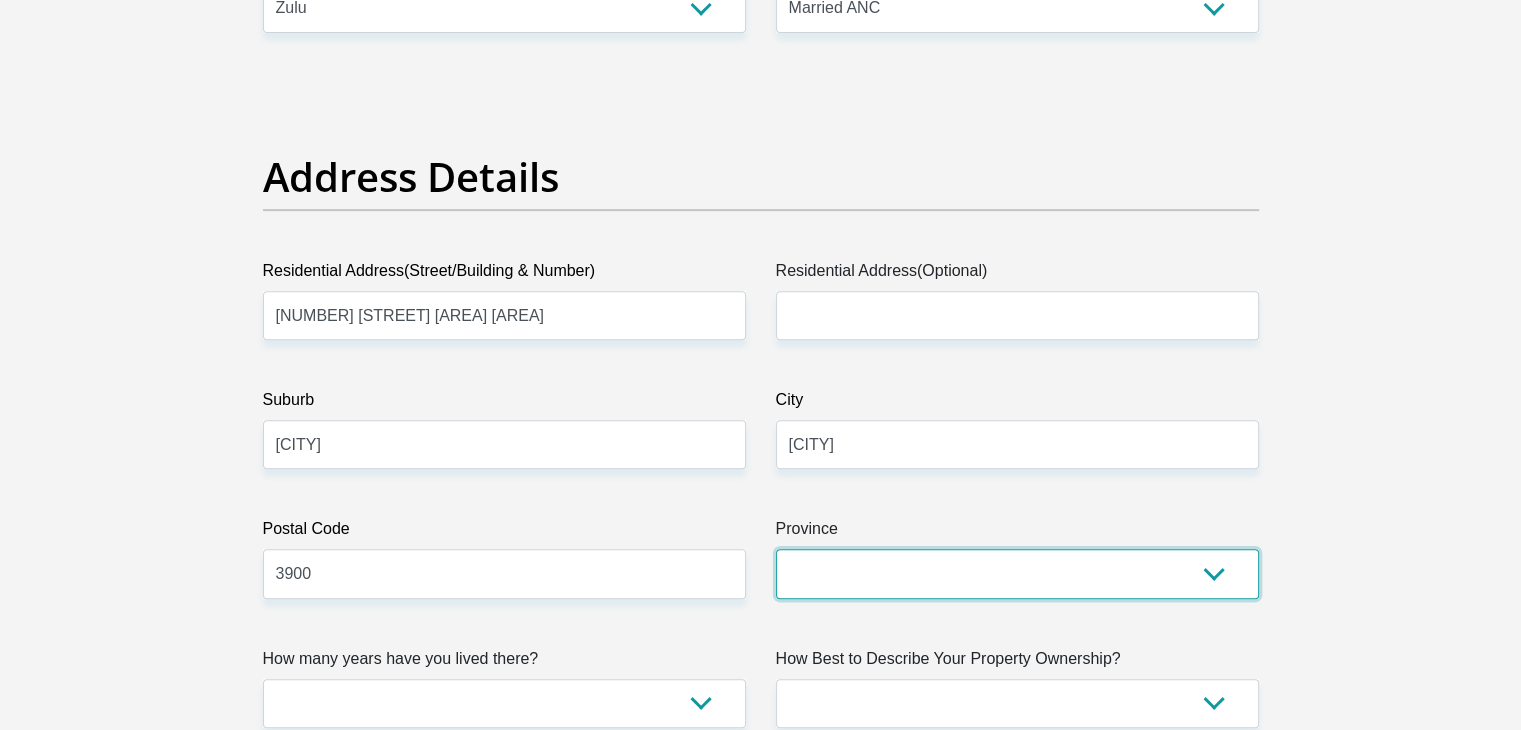click on "Eastern Cape
Free State
Gauteng
KwaZulu-Natal
Limpopo
Mpumalanga
Northern Cape
North West
Western Cape" at bounding box center (1017, 573) 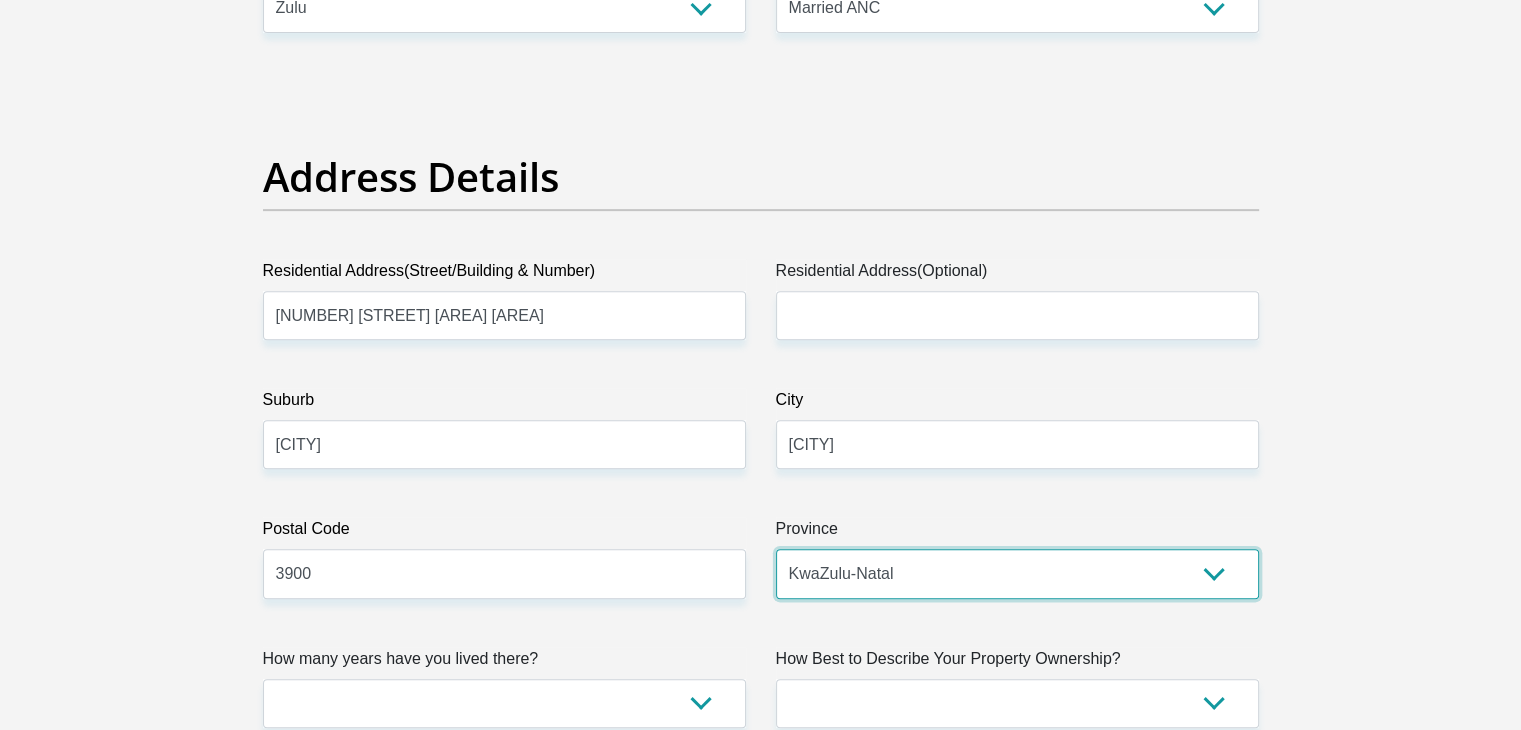 click on "Eastern Cape
Free State
Gauteng
KwaZulu-Natal
Limpopo
Mpumalanga
Northern Cape
North West
Western Cape" at bounding box center (1017, 573) 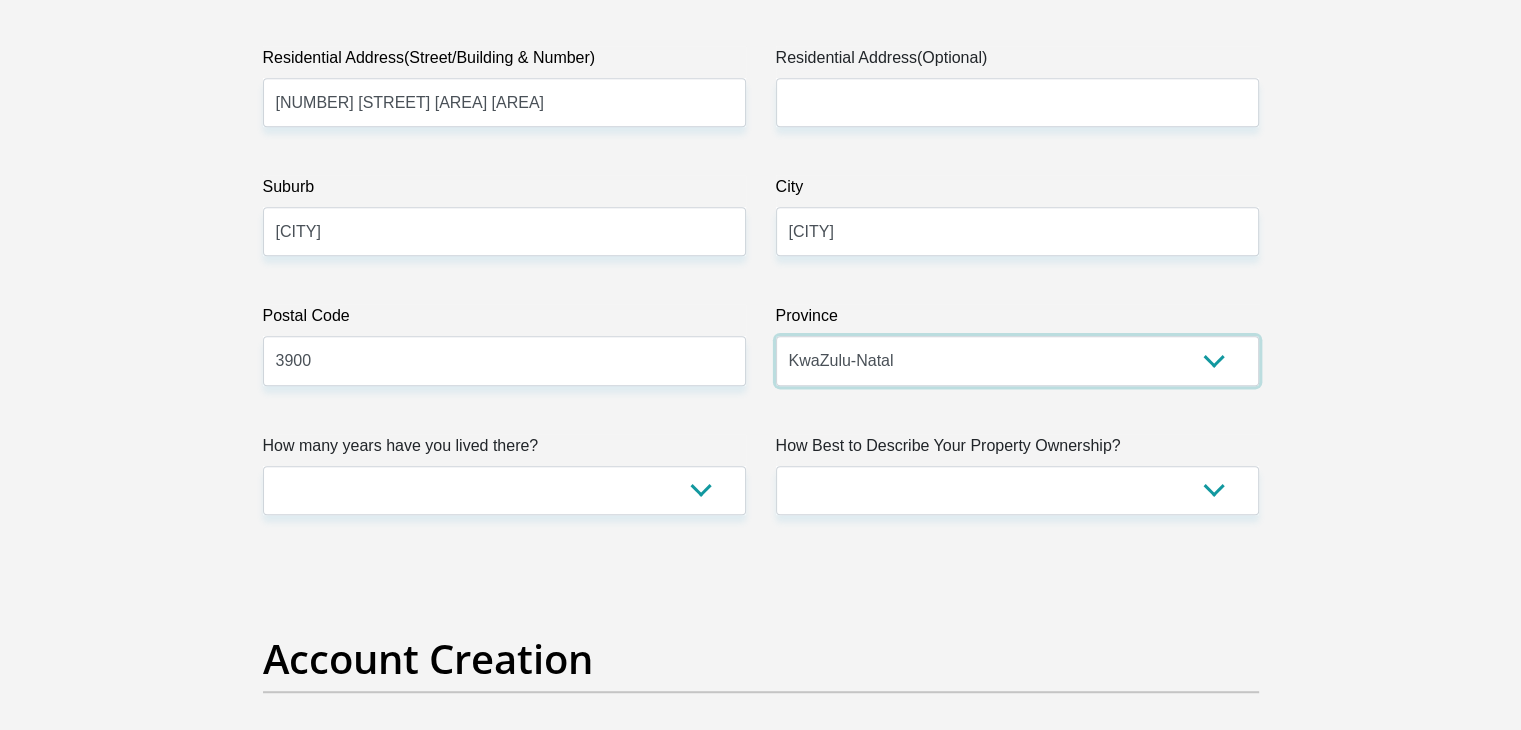 scroll, scrollTop: 1132, scrollLeft: 0, axis: vertical 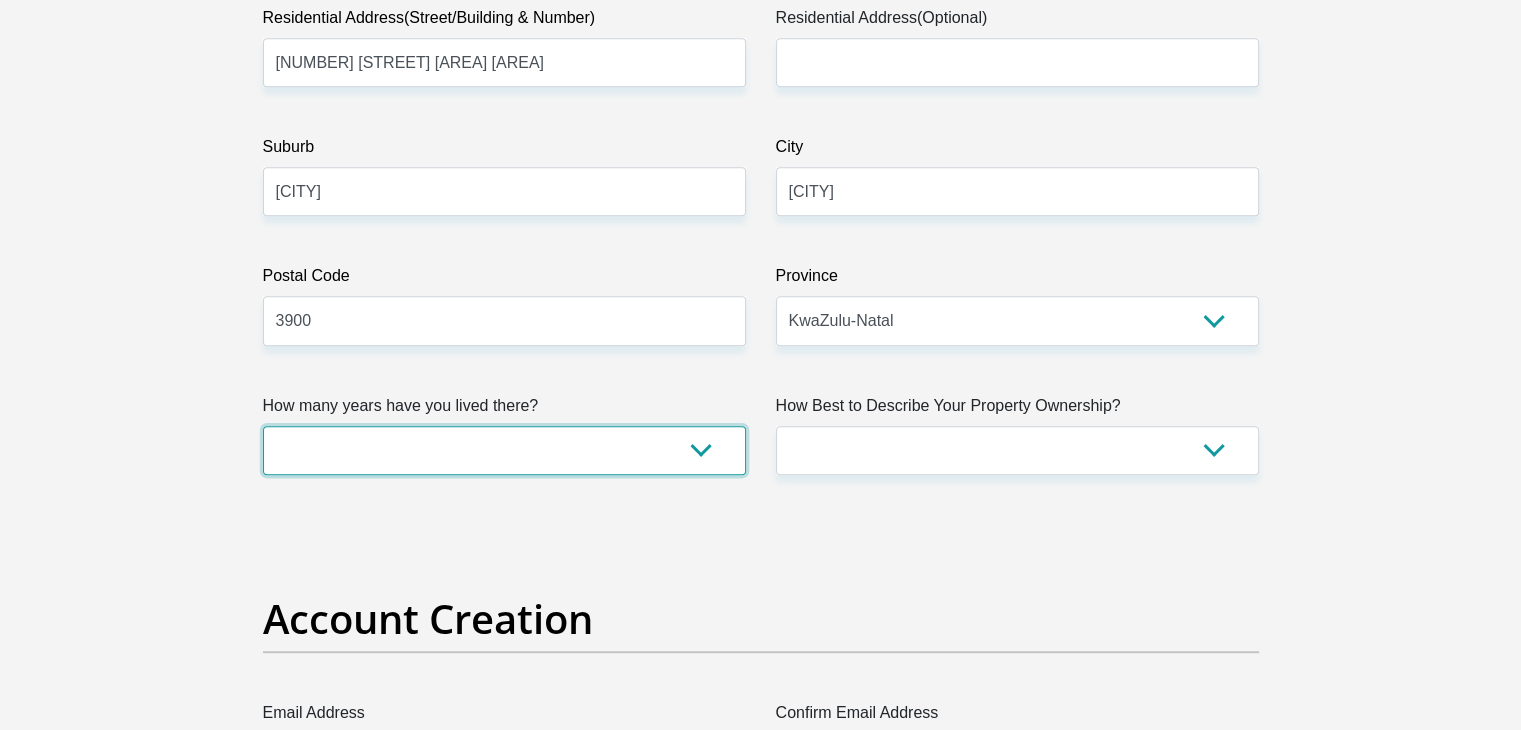 click on "less than 1 year
1-3 years
3-5 years
5+ years" at bounding box center [504, 450] 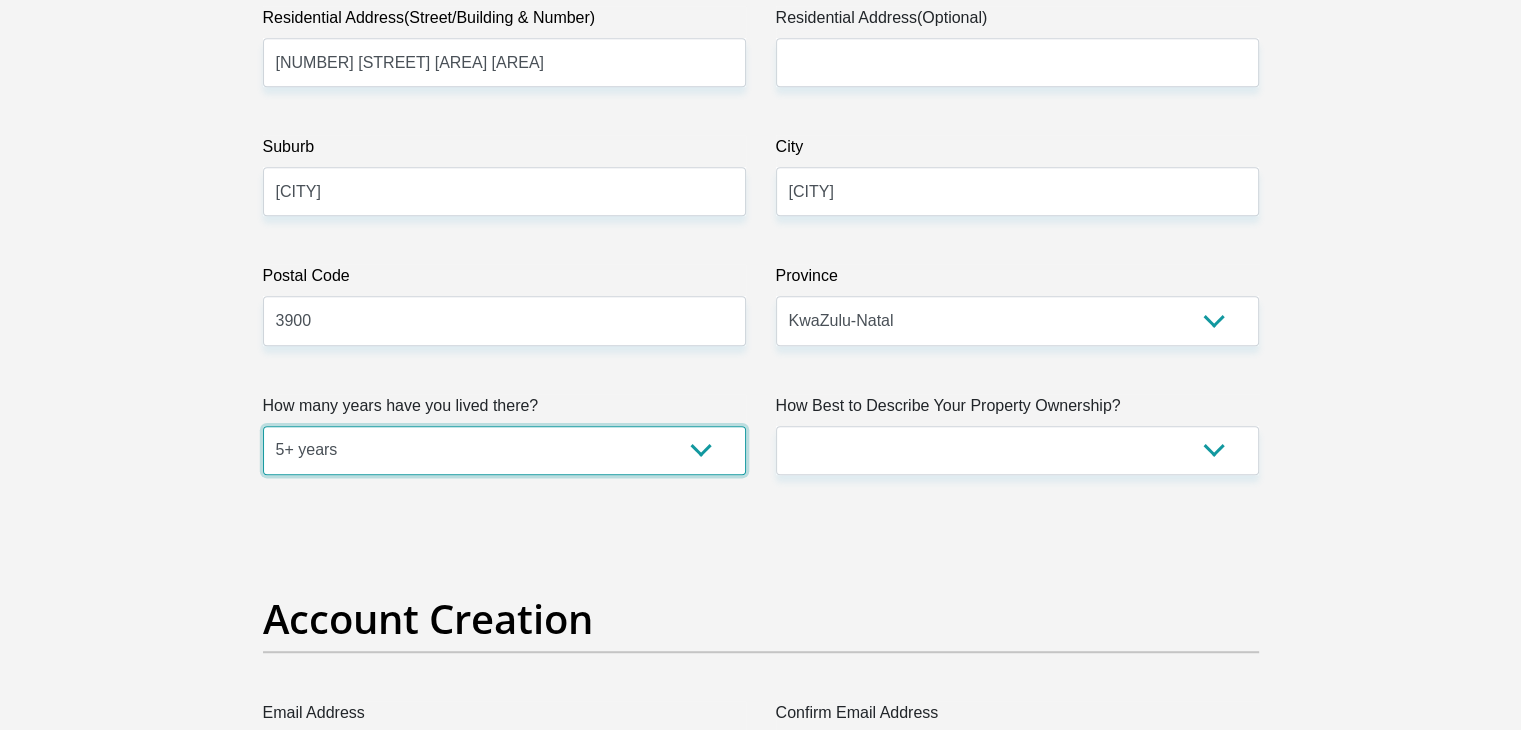 click on "less than 1 year
1-3 years
3-5 years
5+ years" at bounding box center (504, 450) 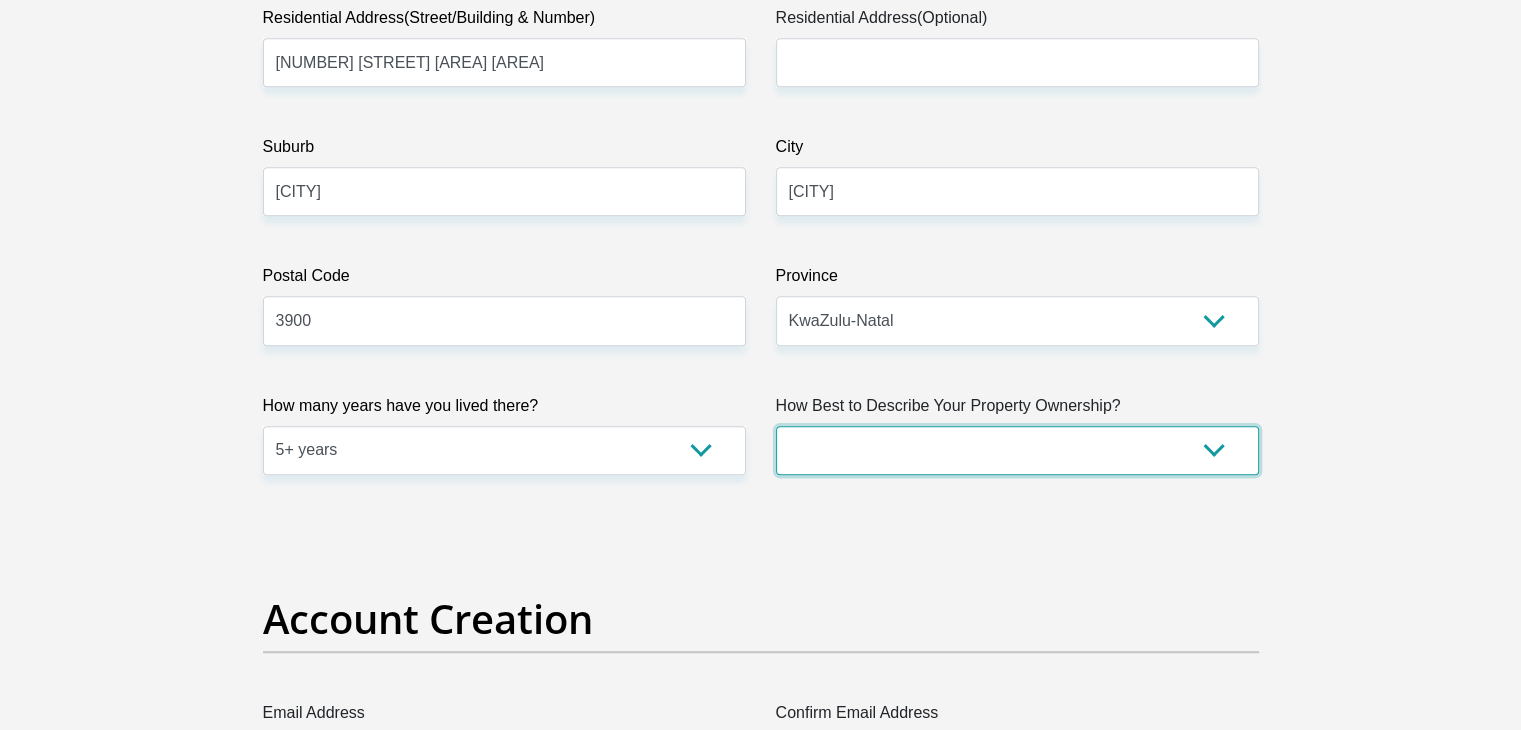 click on "Owned
Rented
Family Owned
Company Dwelling" at bounding box center [1017, 450] 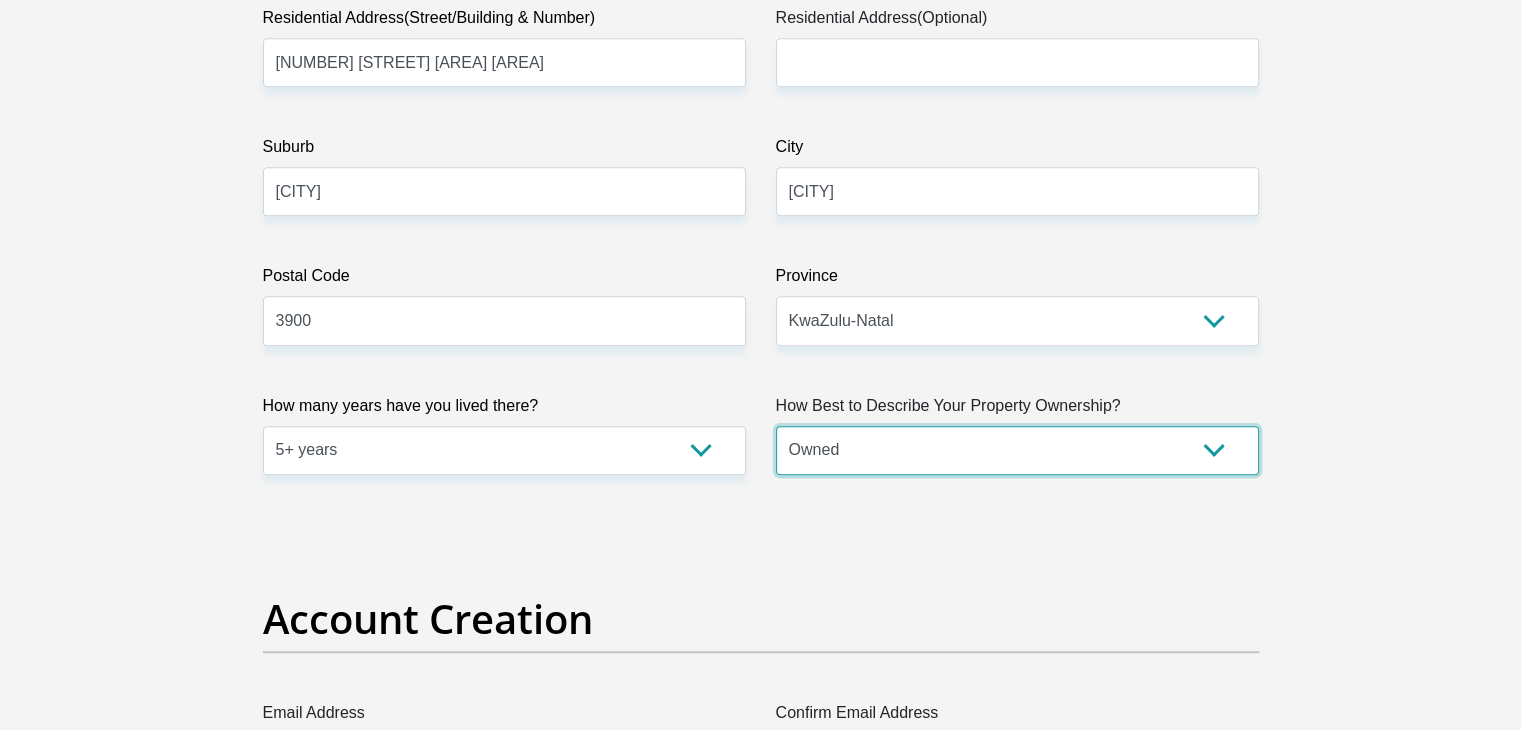 click on "Owned
Rented
Family Owned
Company Dwelling" at bounding box center (1017, 450) 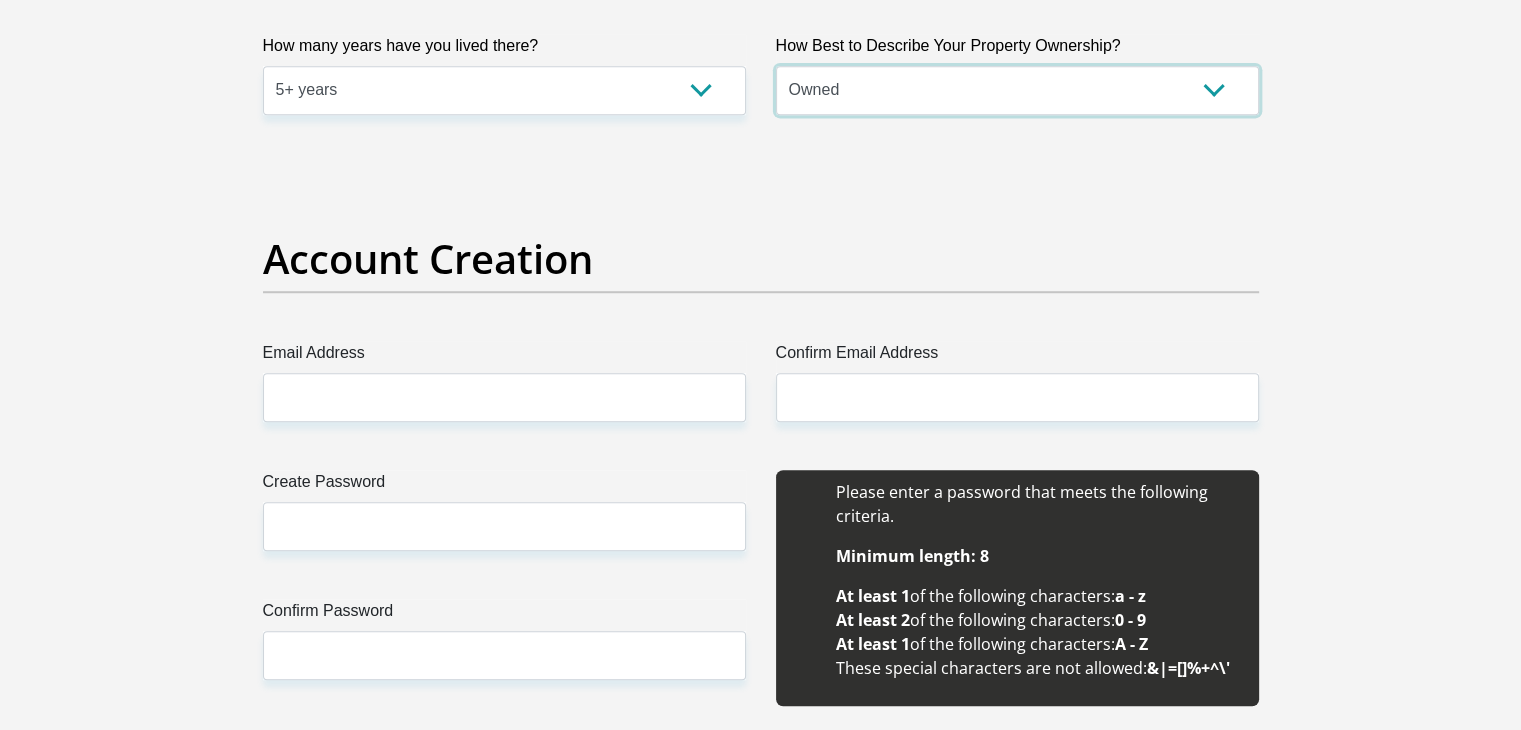 scroll, scrollTop: 1547, scrollLeft: 0, axis: vertical 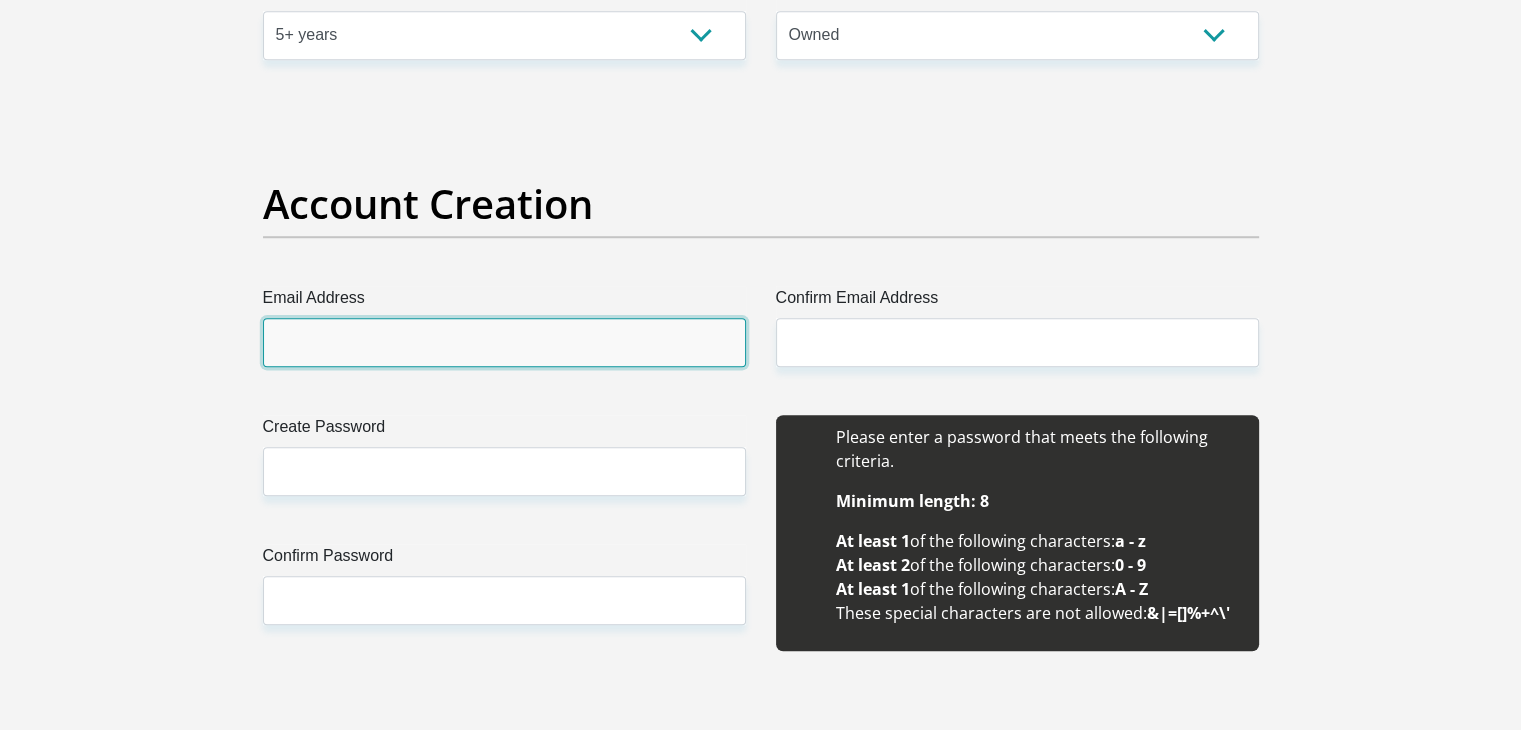 click on "Email Address" at bounding box center (504, 342) 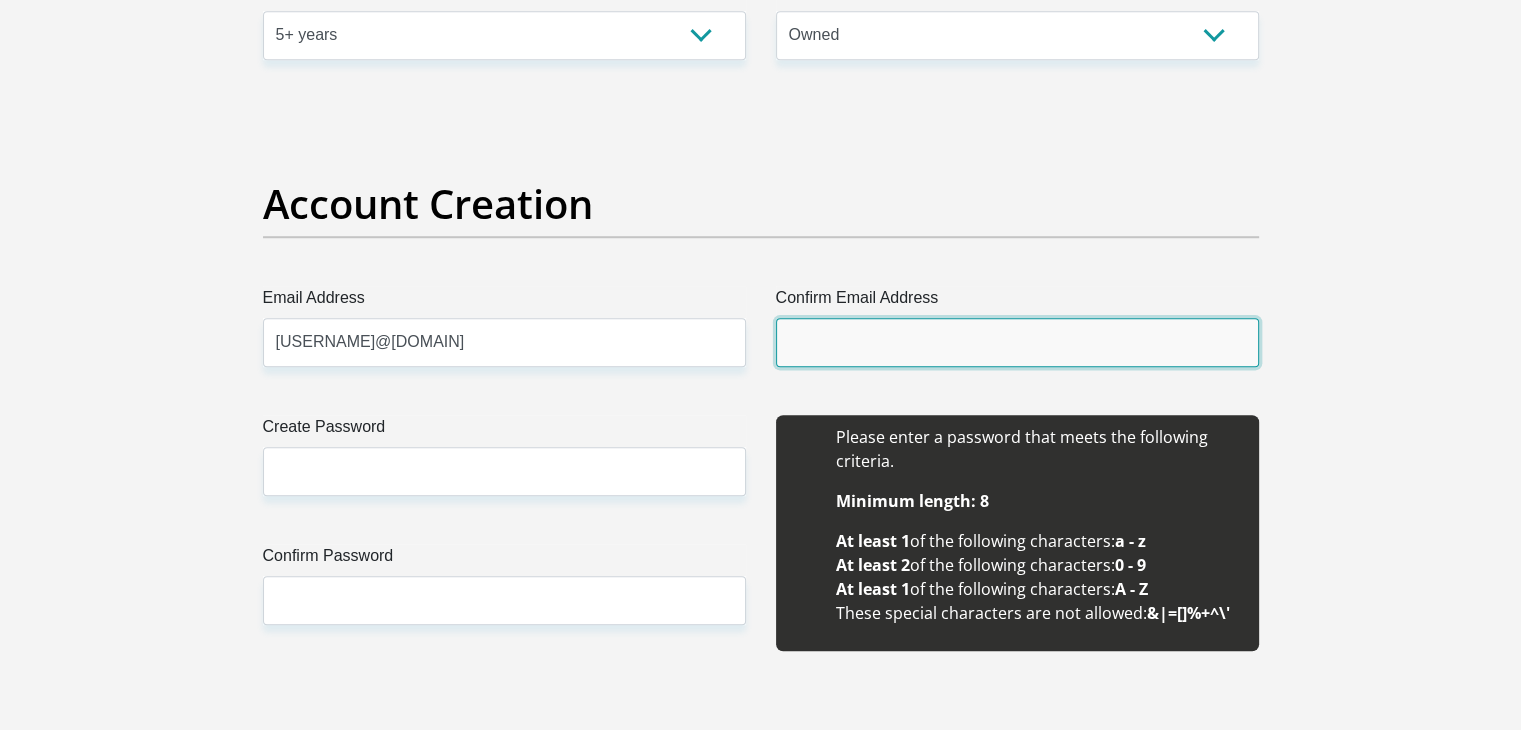 type on "[USERNAME]@[DOMAIN]" 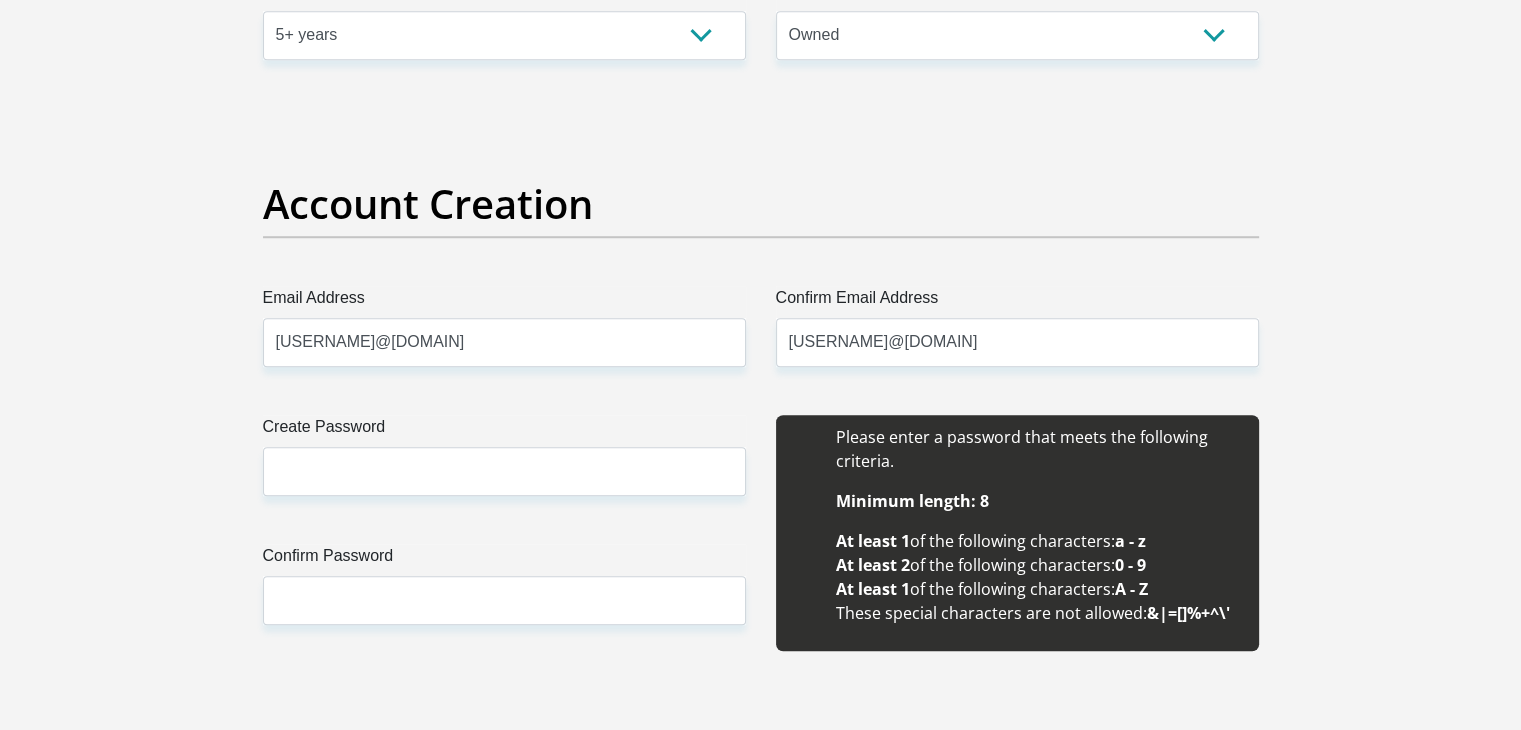 type 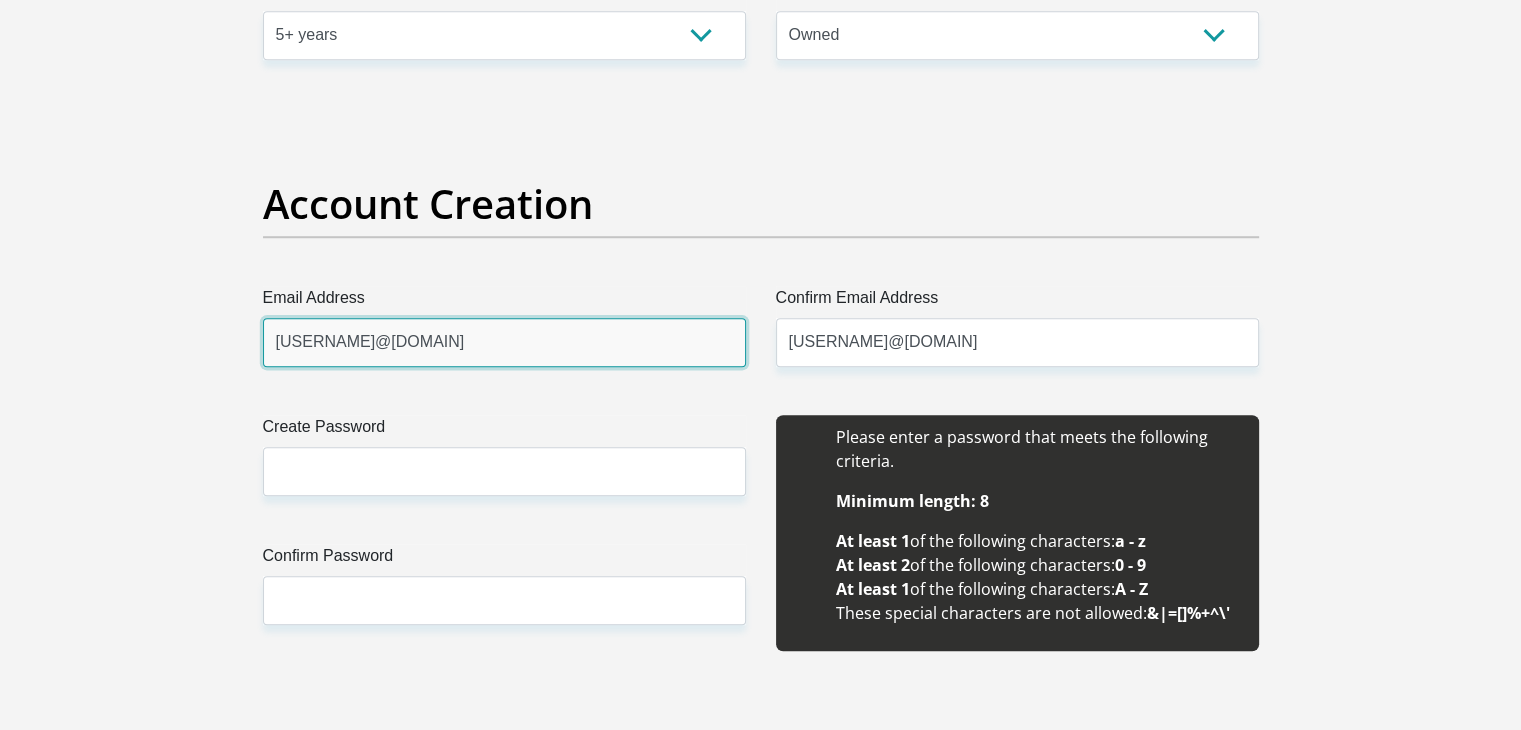 type 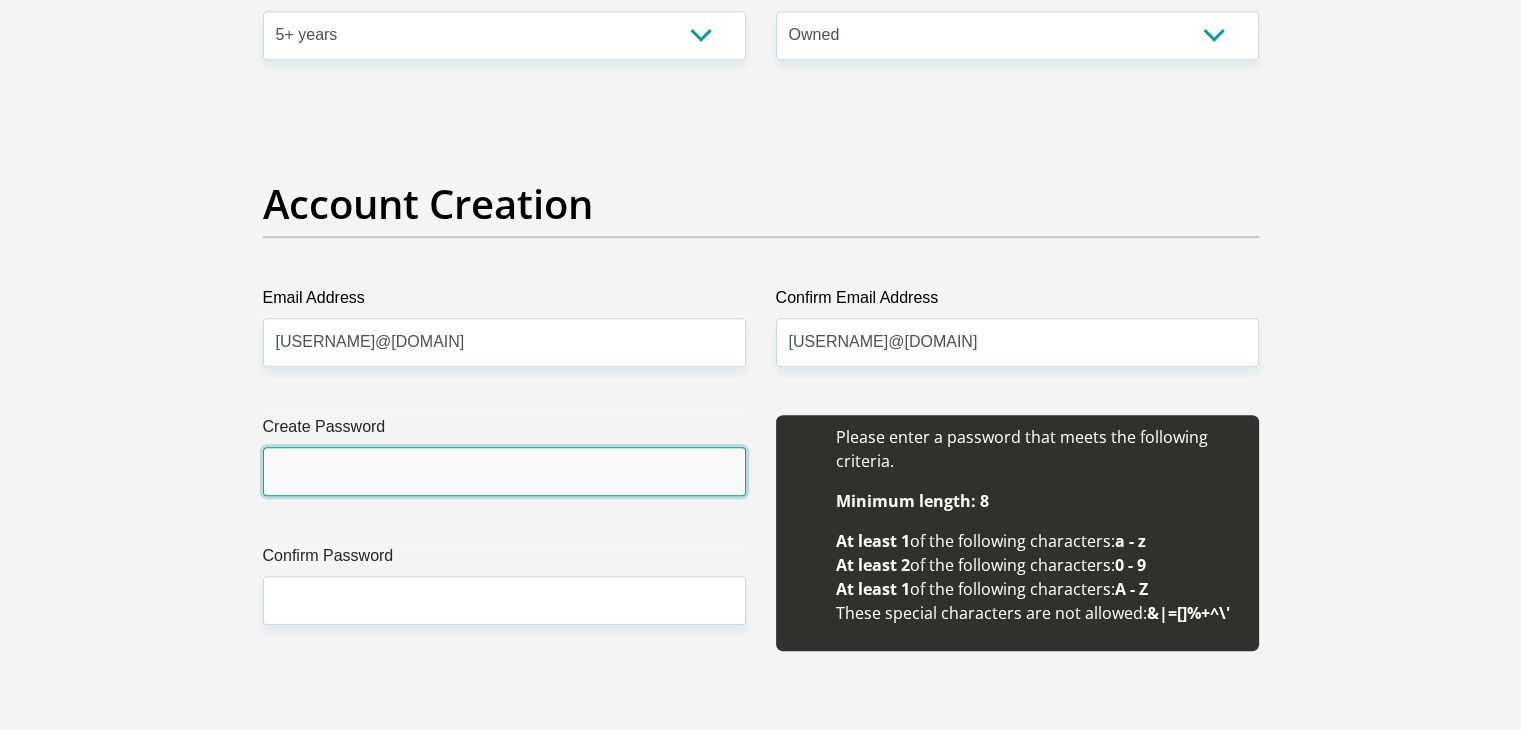 click on "Create Password" at bounding box center (504, 471) 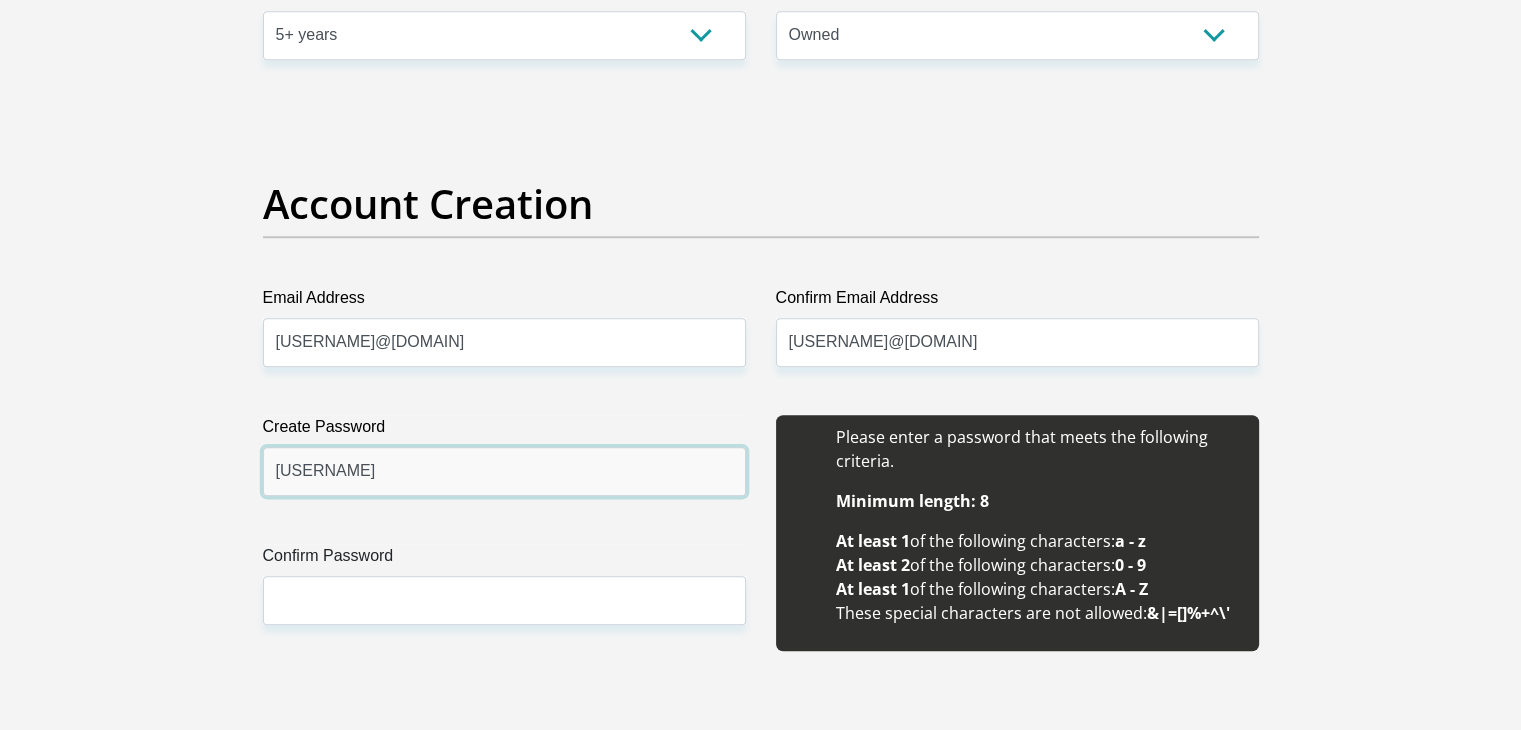type on "[USERNAME]" 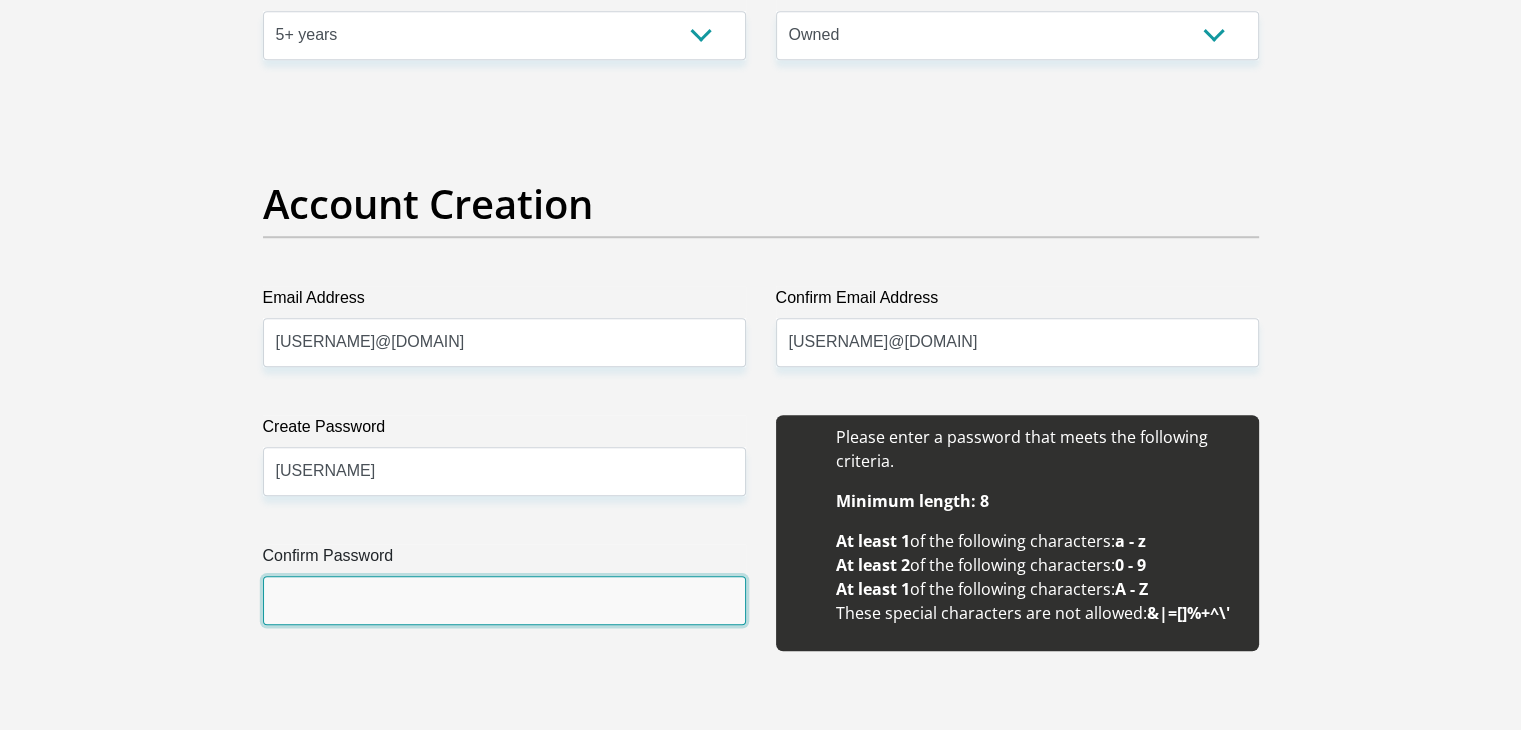 click on "Confirm Password" at bounding box center (504, 600) 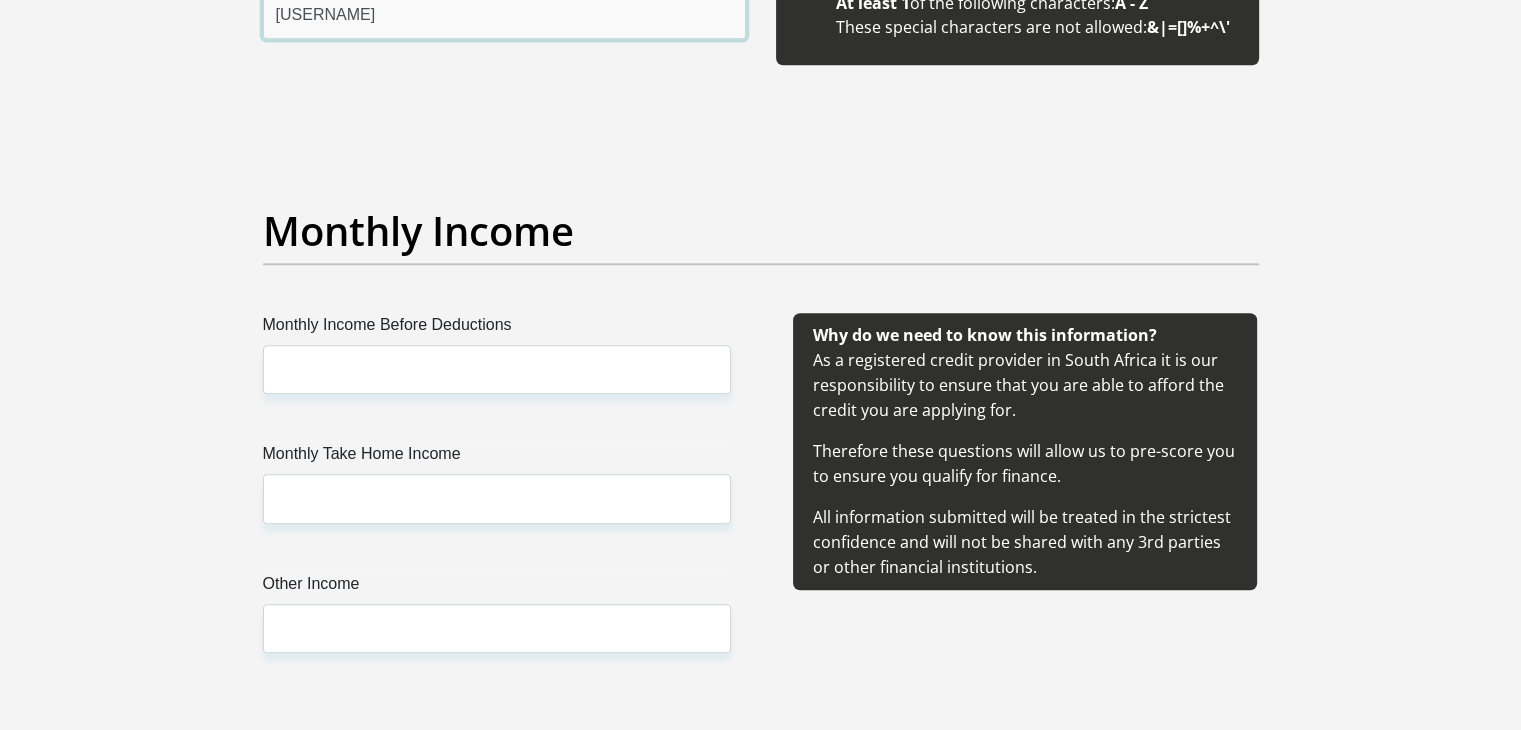 scroll, scrollTop: 2175, scrollLeft: 0, axis: vertical 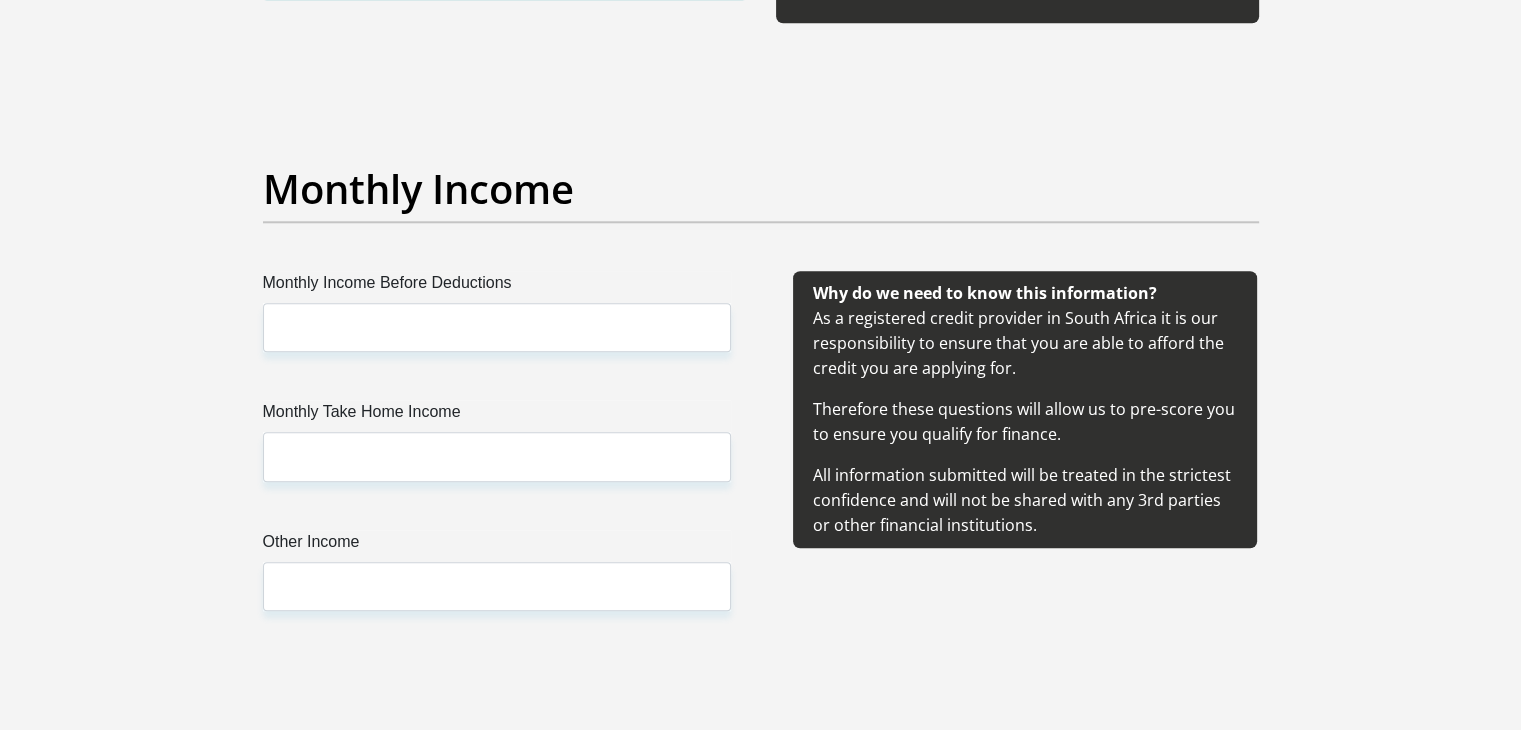type on "[USERNAME]" 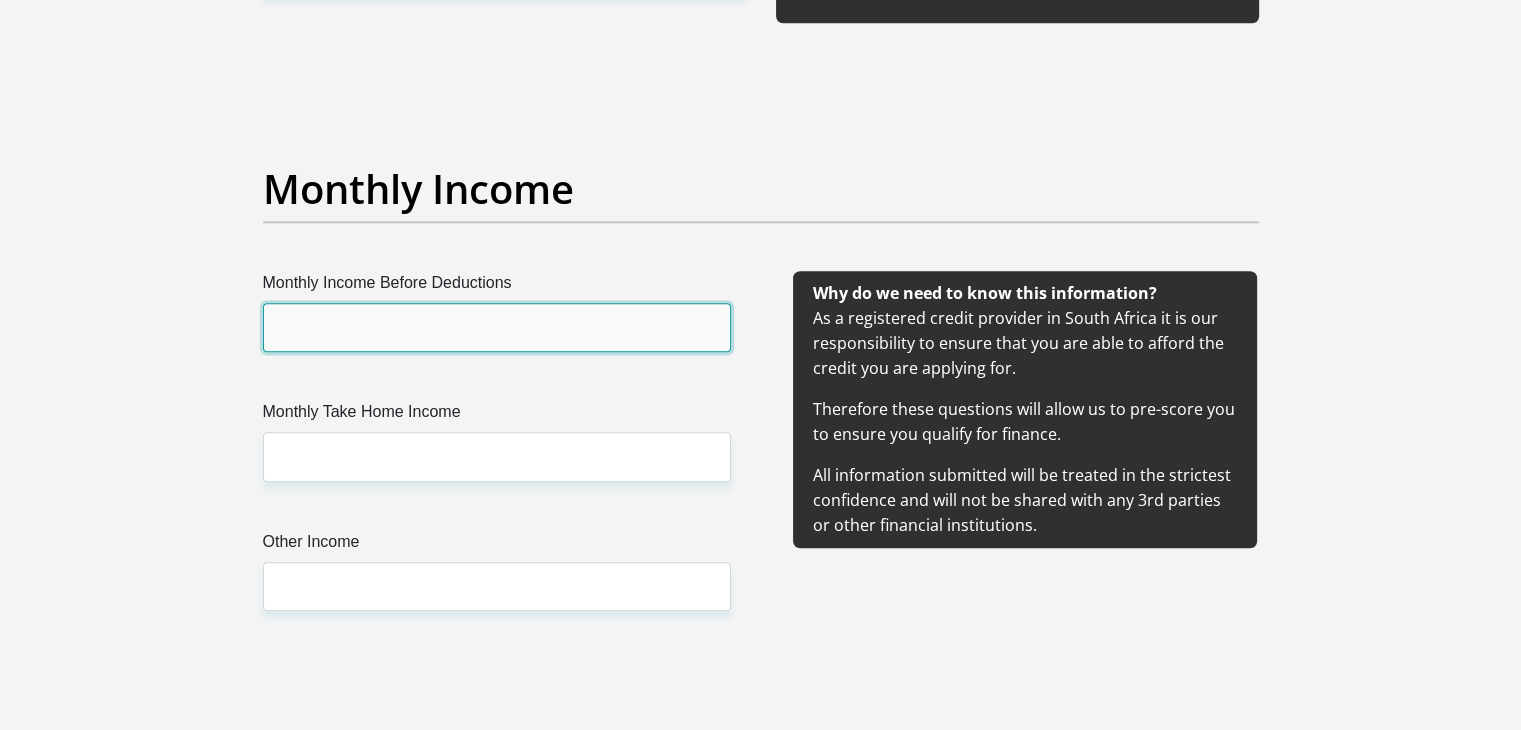 click on "Monthly Income Before Deductions" at bounding box center [497, 327] 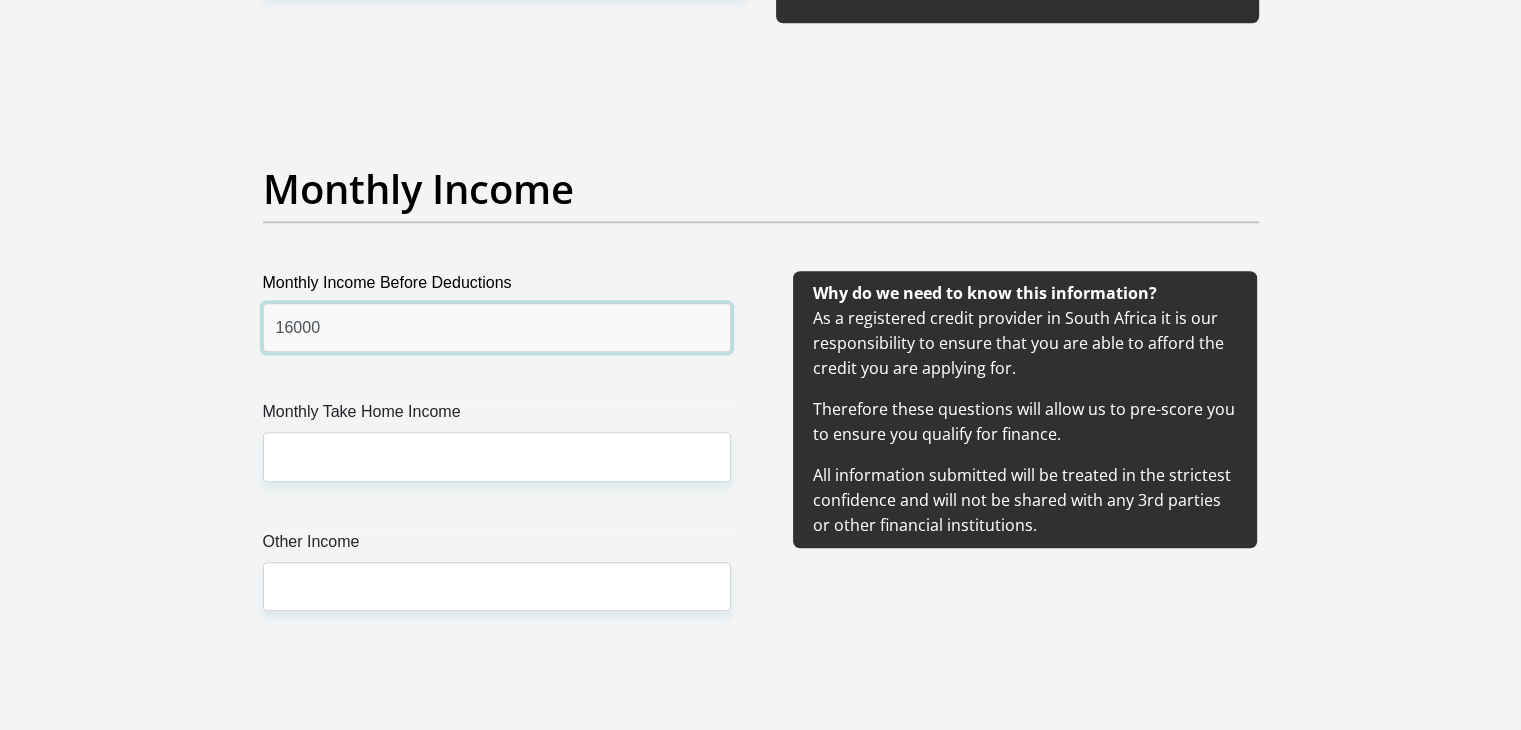 type on "16000" 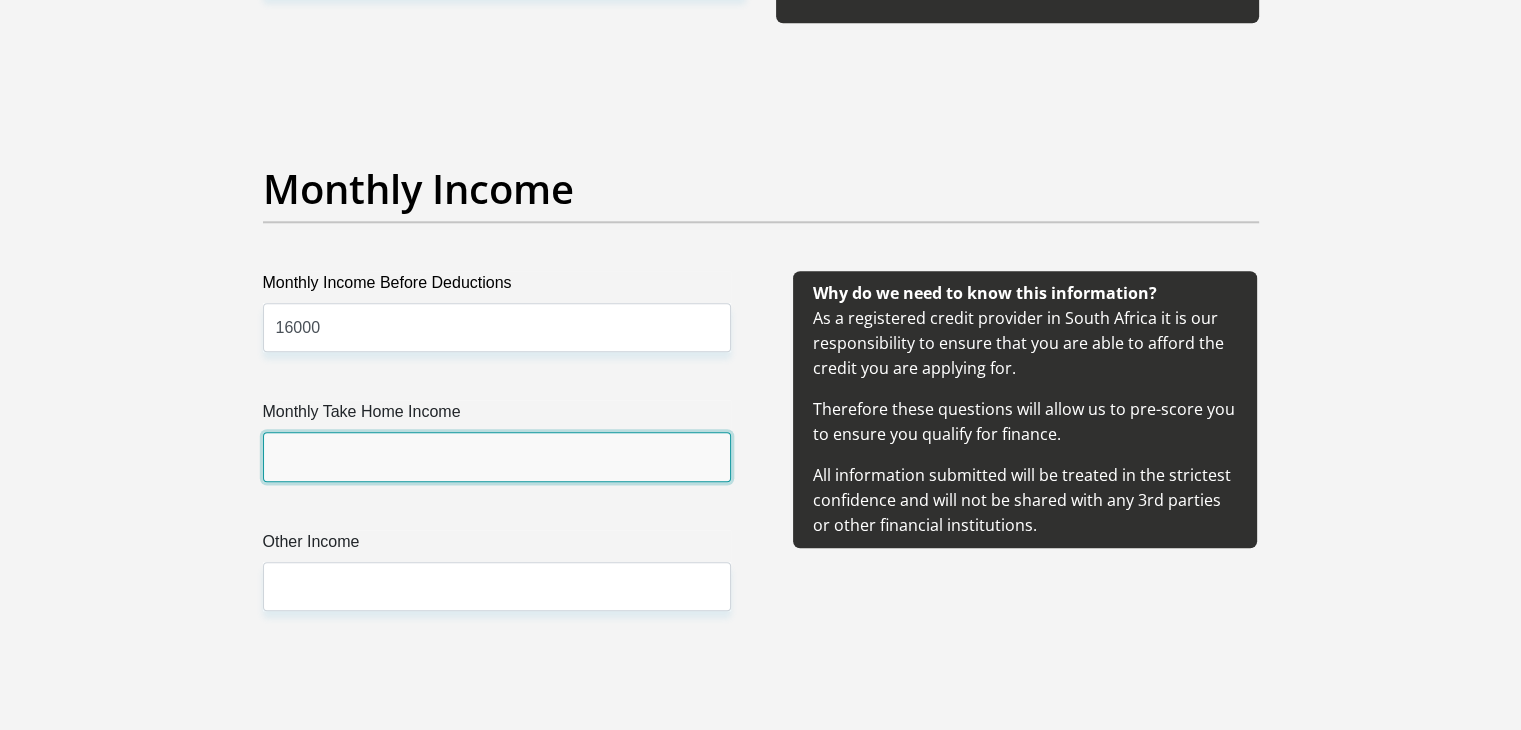 click on "Monthly Take Home Income" at bounding box center [497, 456] 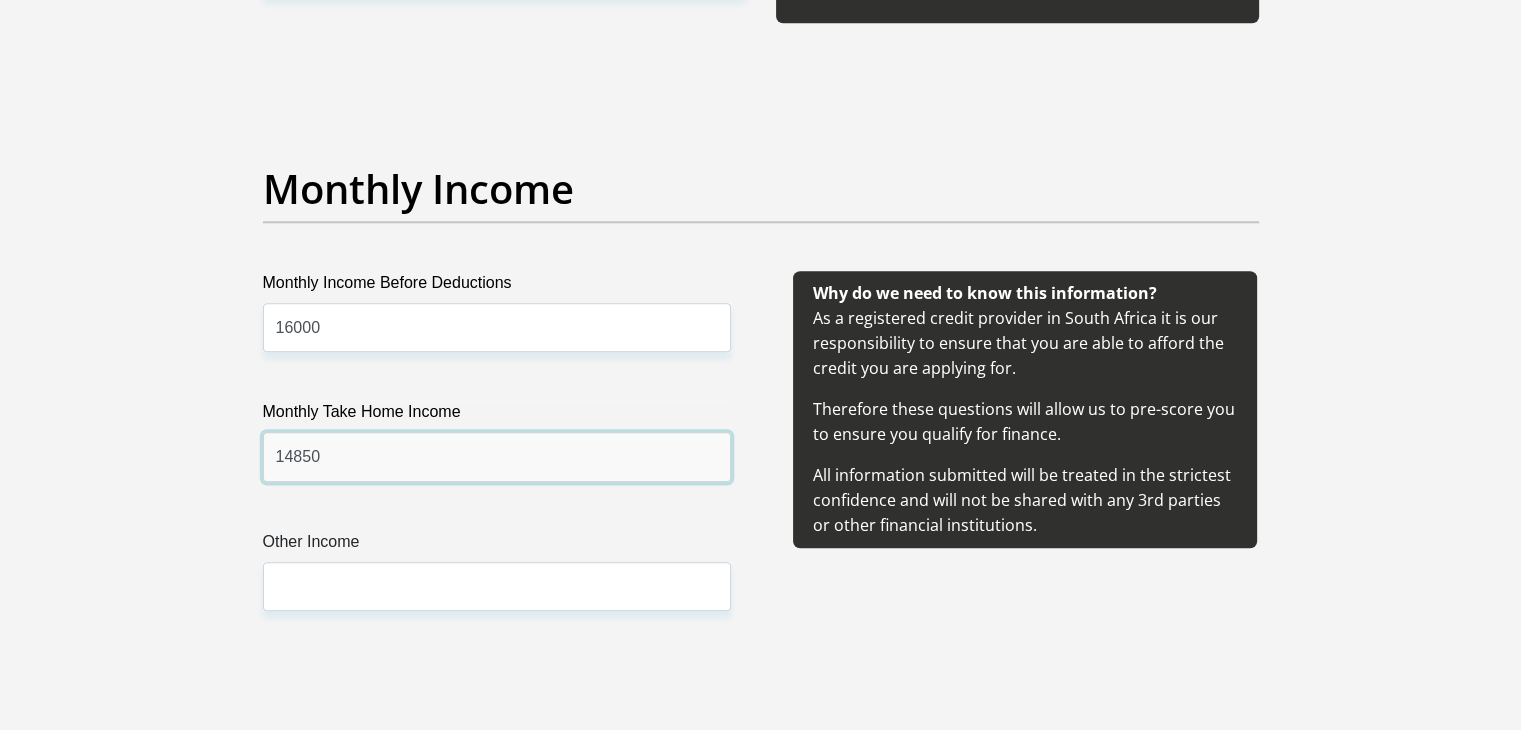 type on "14850" 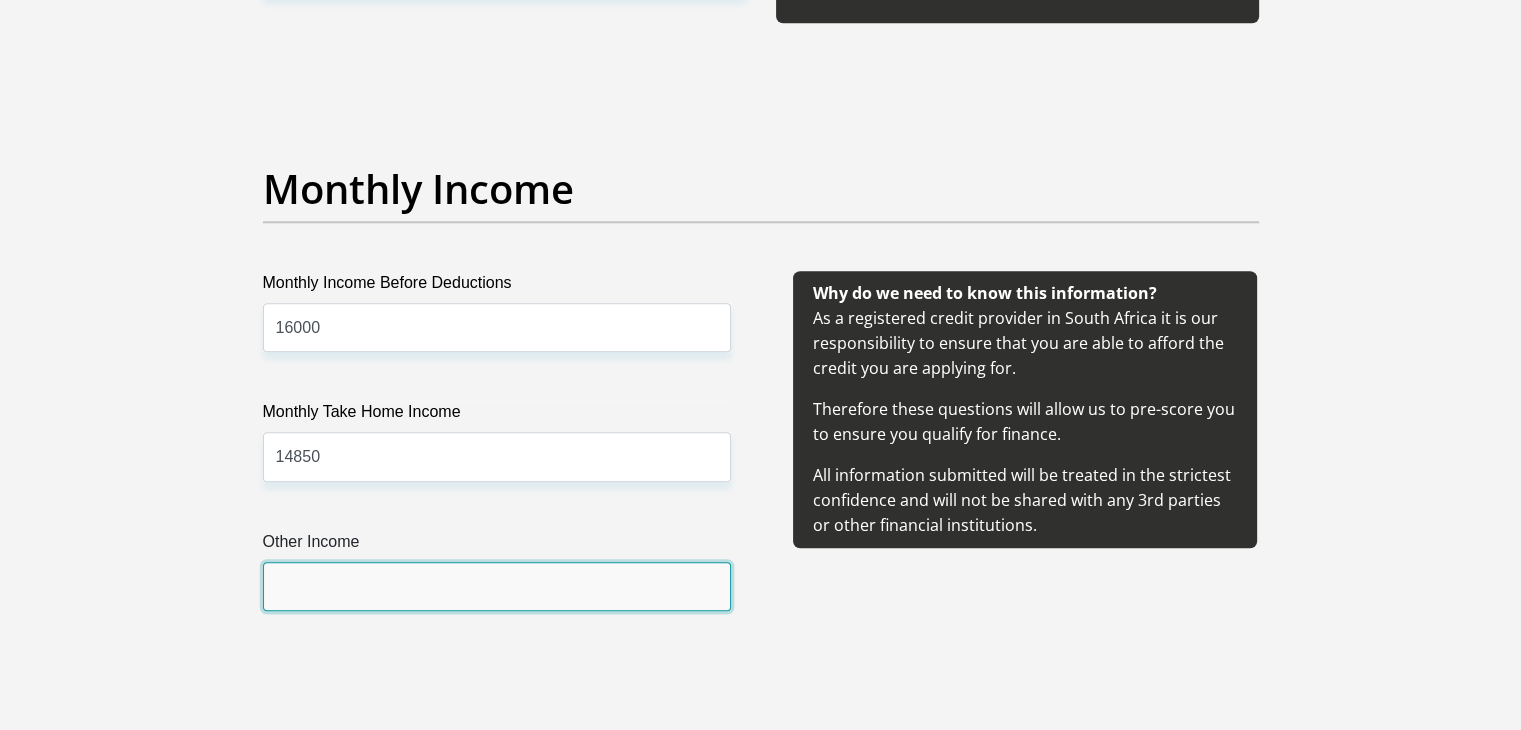 click on "Other Income" at bounding box center (497, 586) 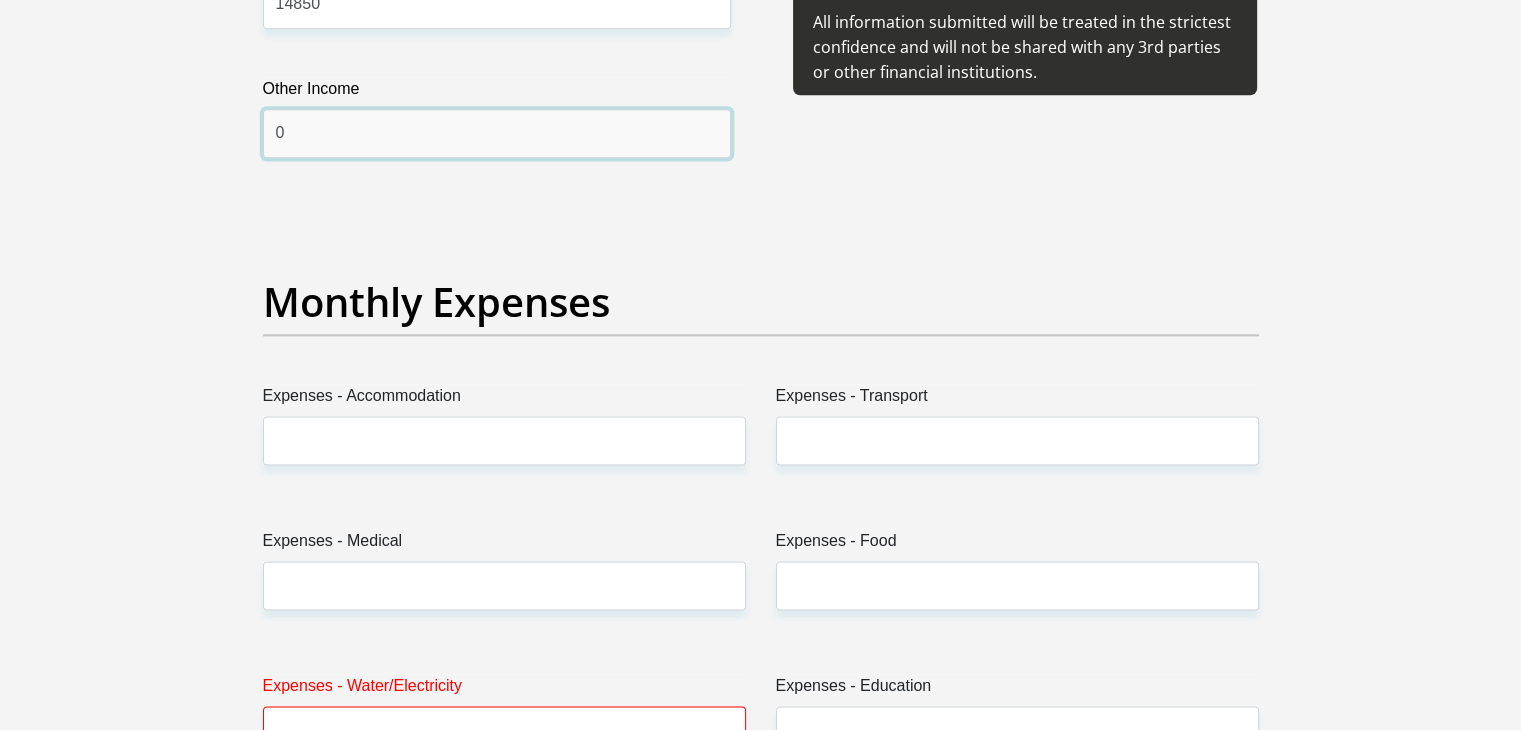 scroll, scrollTop: 2656, scrollLeft: 0, axis: vertical 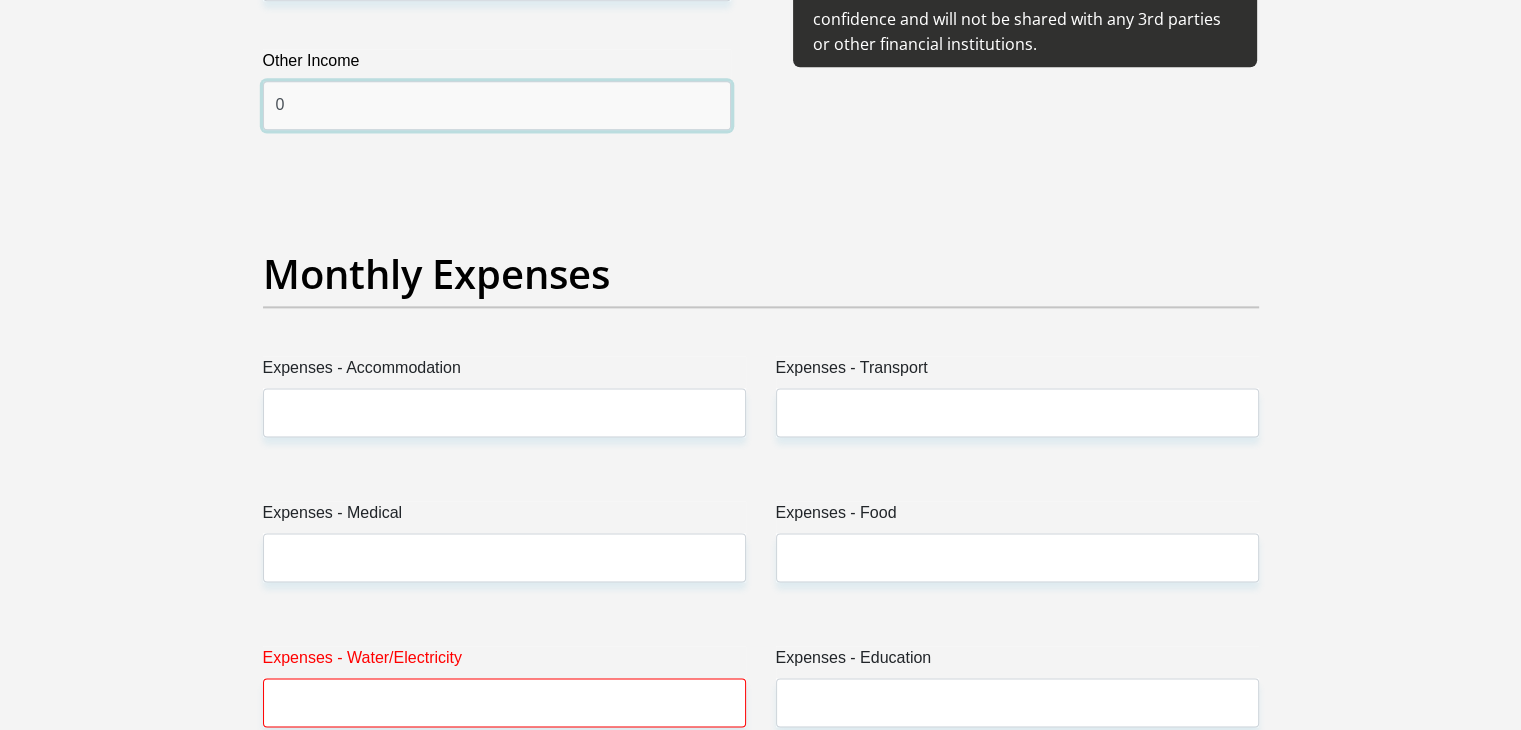 type on "0" 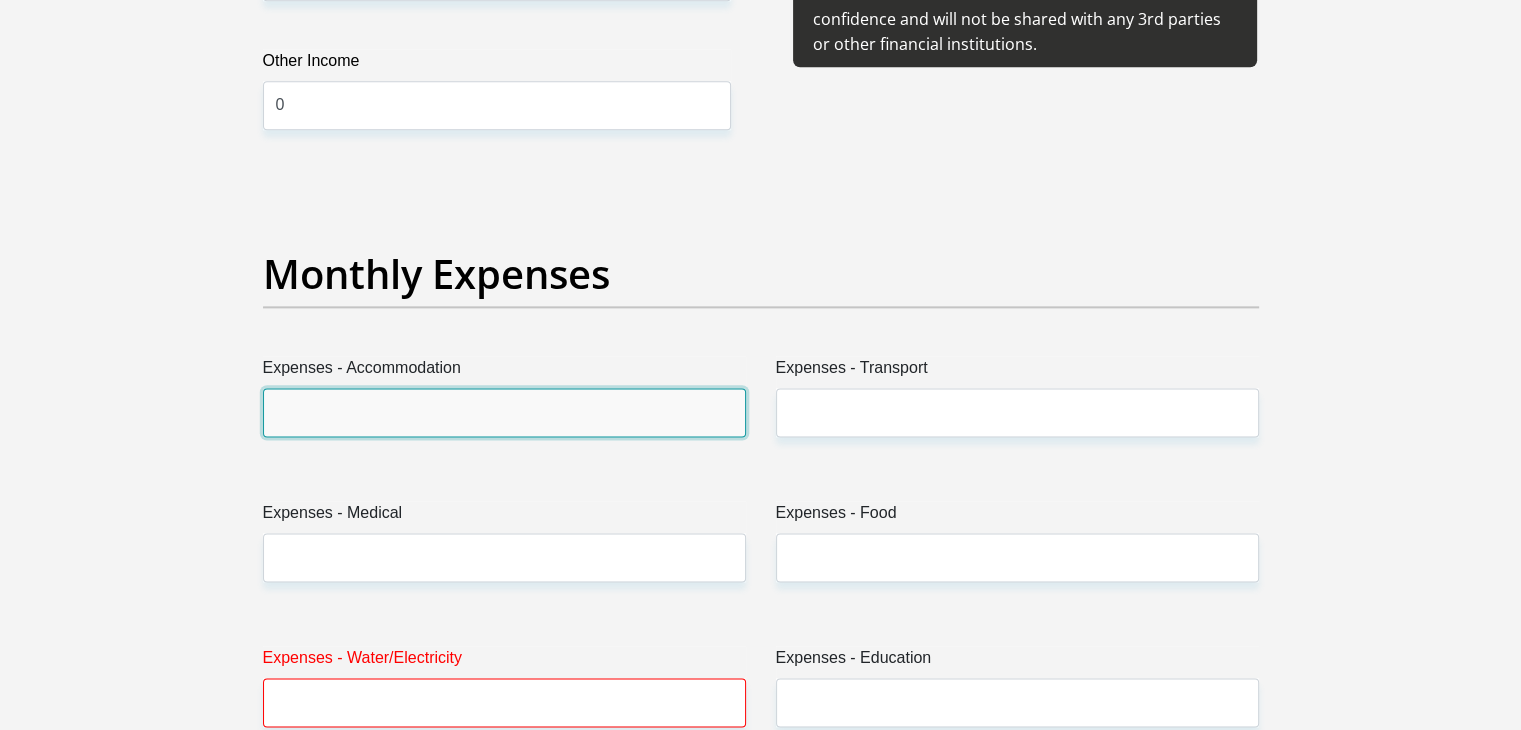 click on "Expenses - Accommodation" at bounding box center (504, 412) 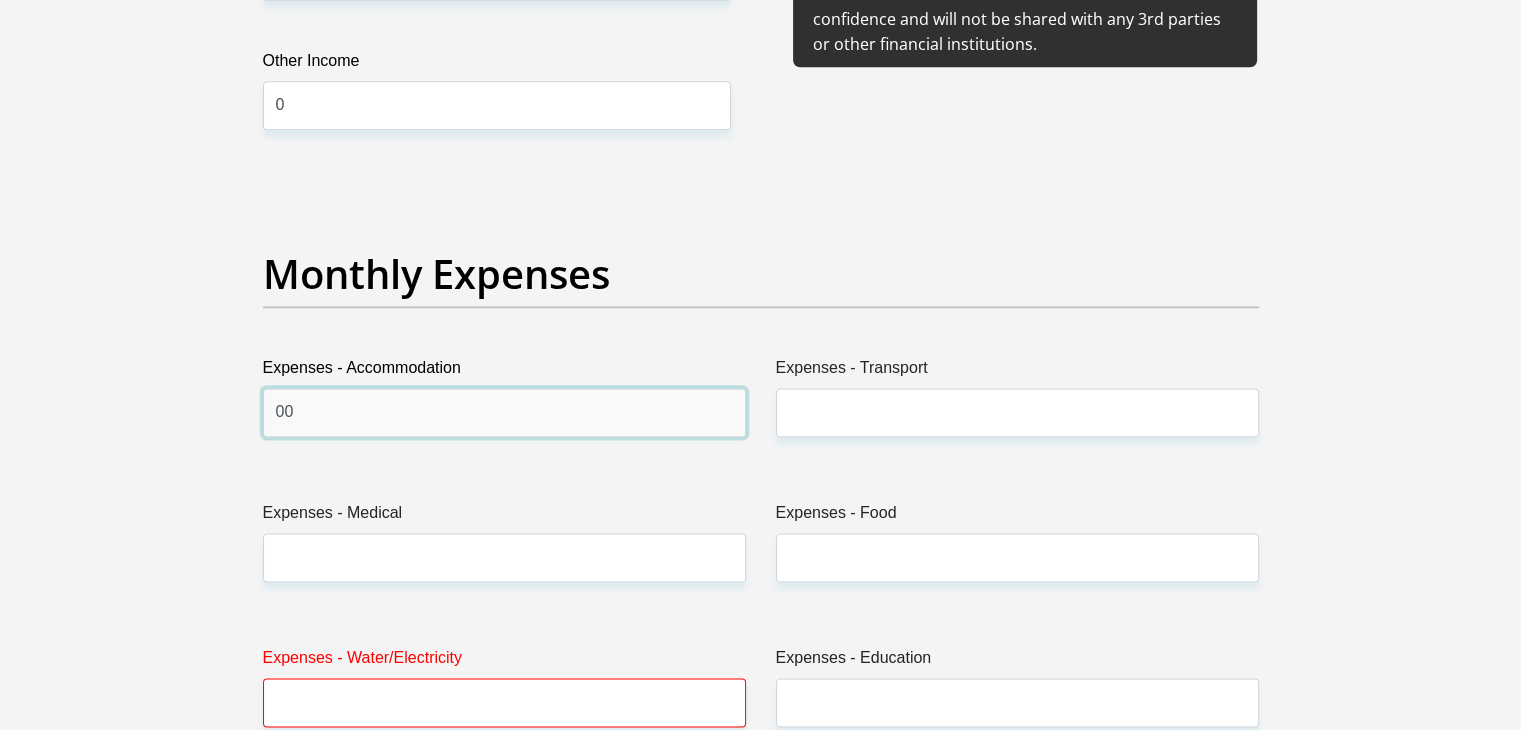 type on "00" 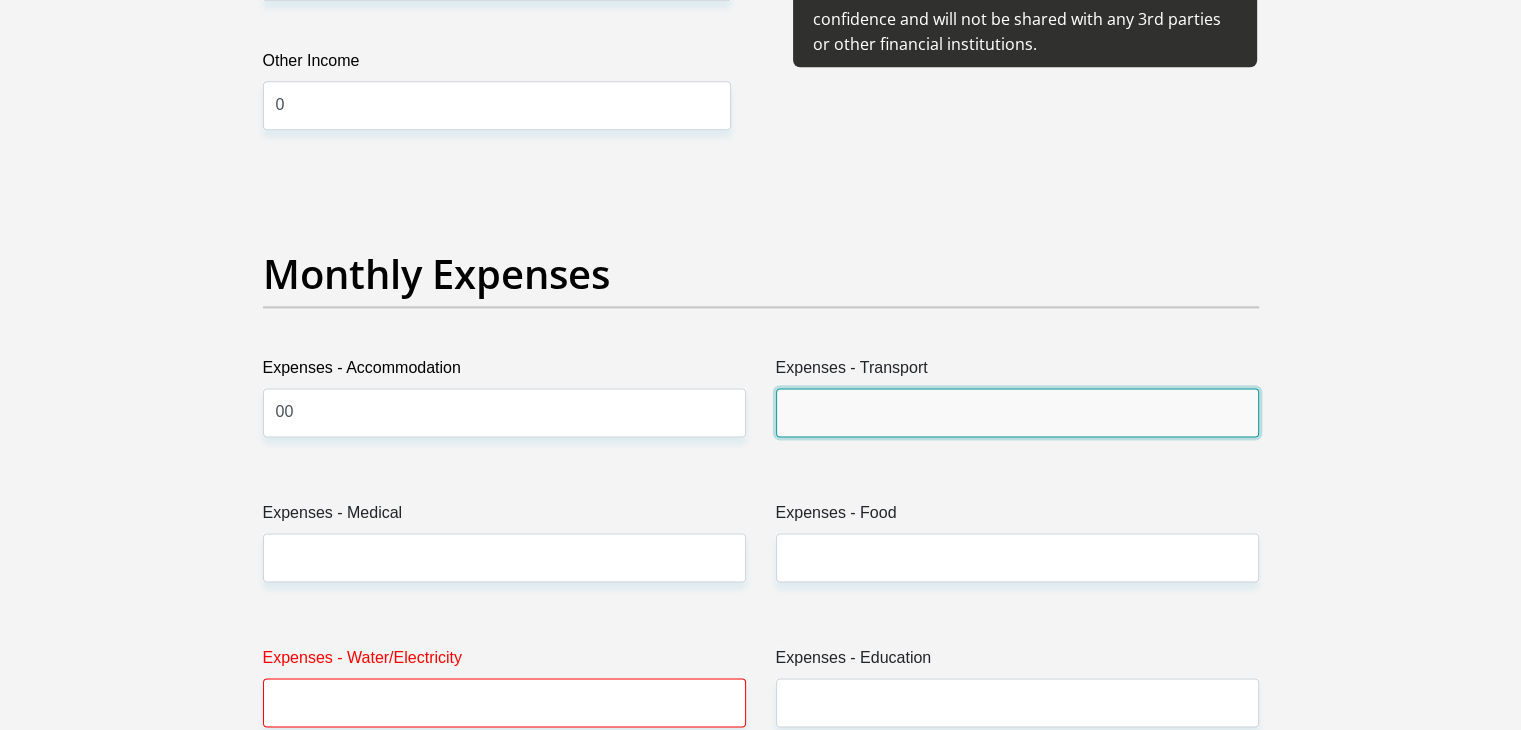 click on "Expenses - Transport" at bounding box center (1017, 412) 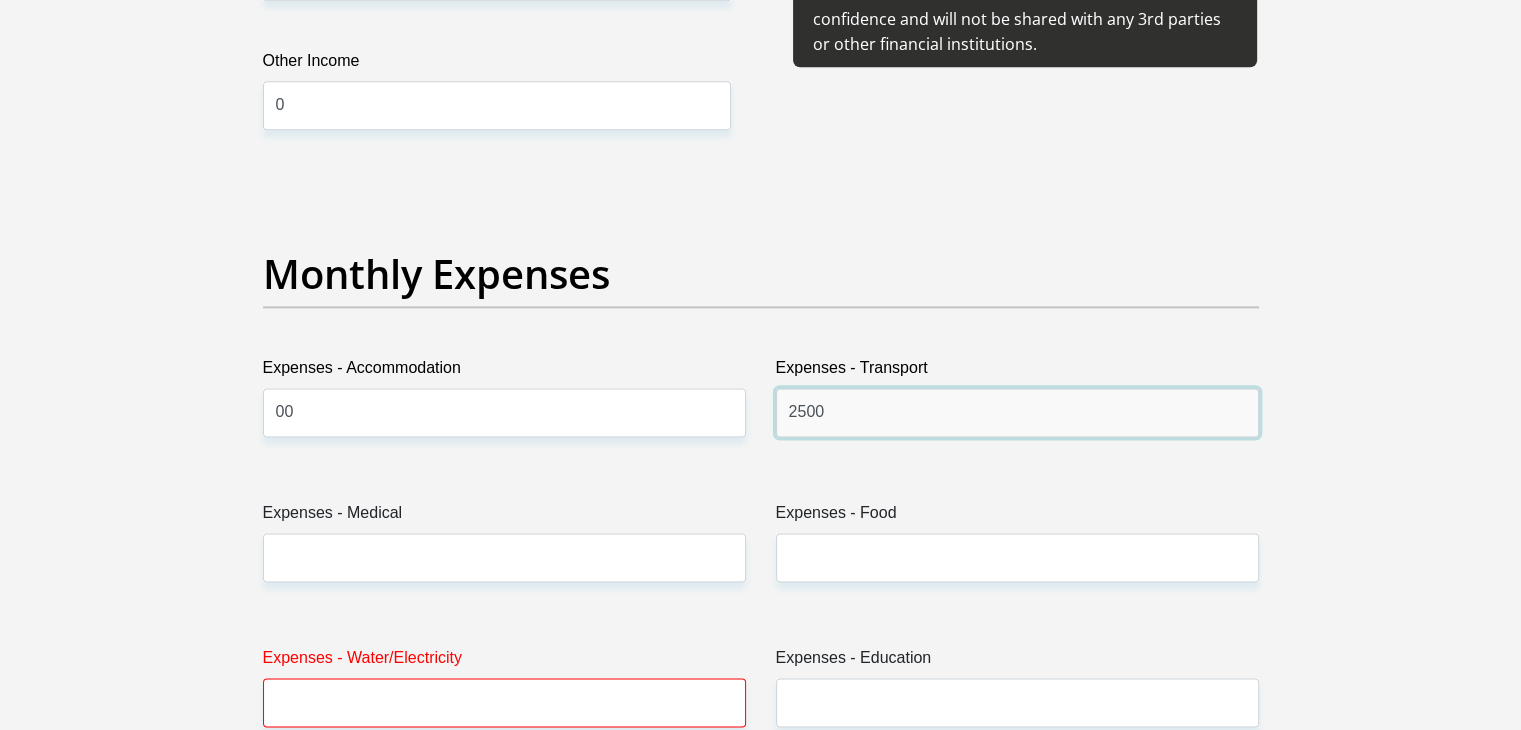 type on "2500" 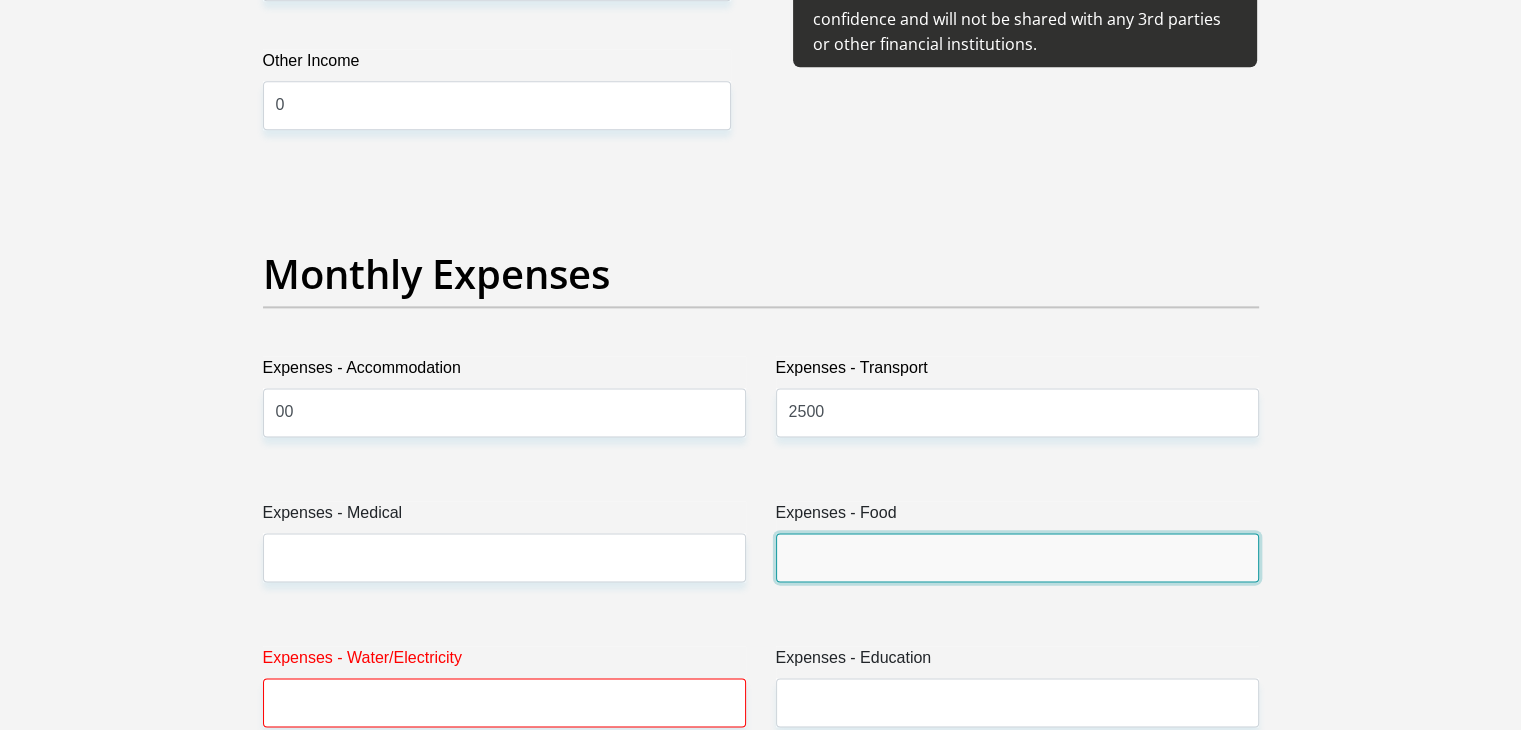 click on "Expenses - Food" at bounding box center (1017, 557) 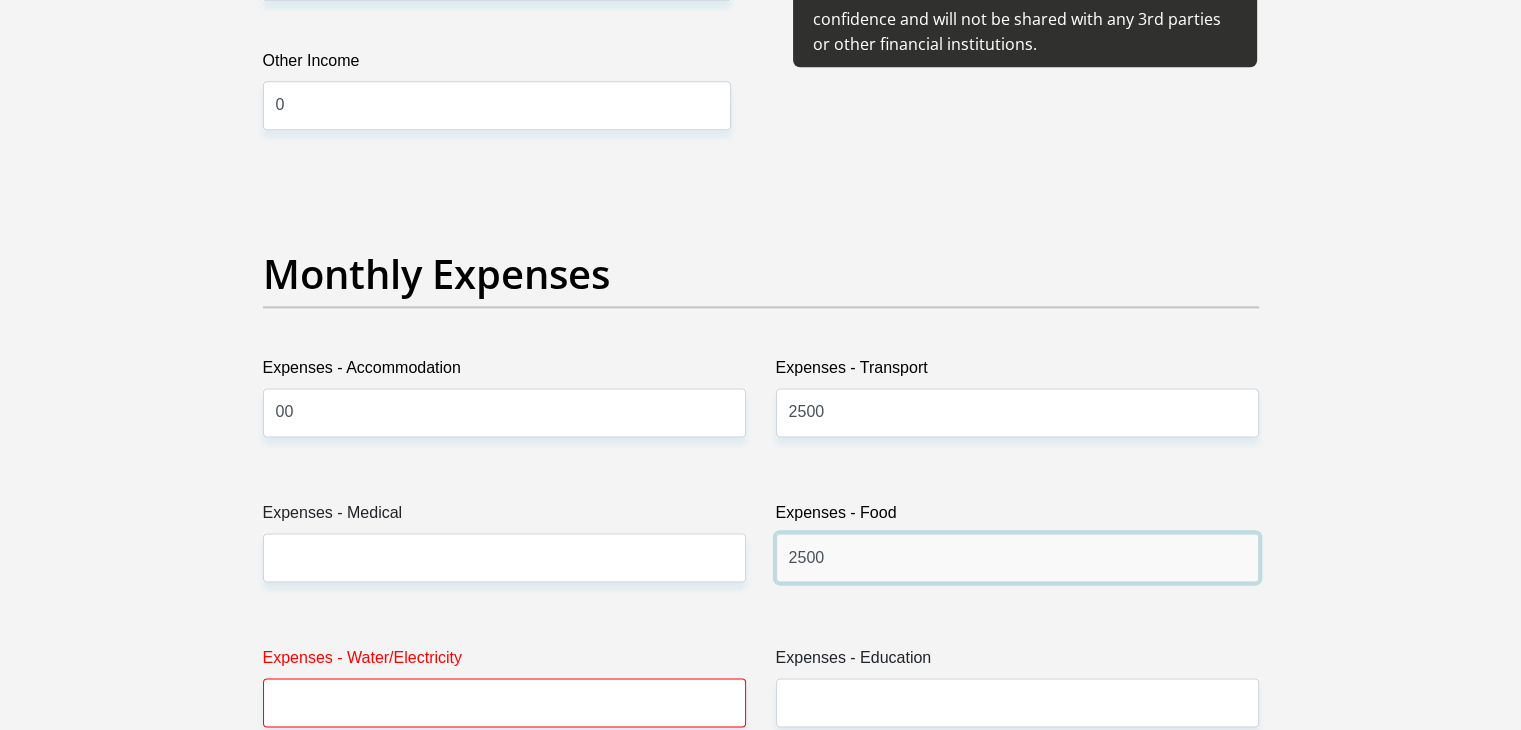 type on "2500" 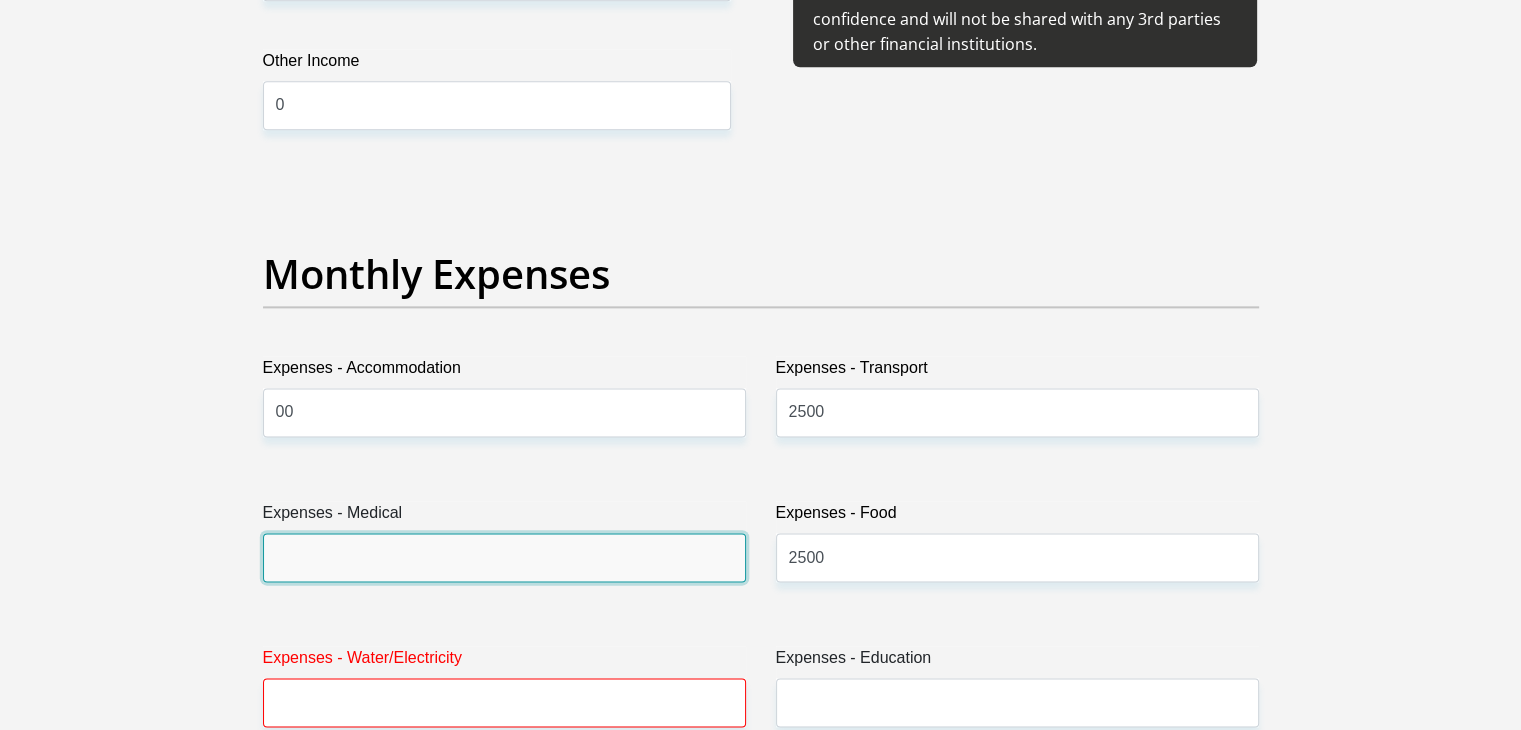 click on "Expenses - Medical" at bounding box center (504, 557) 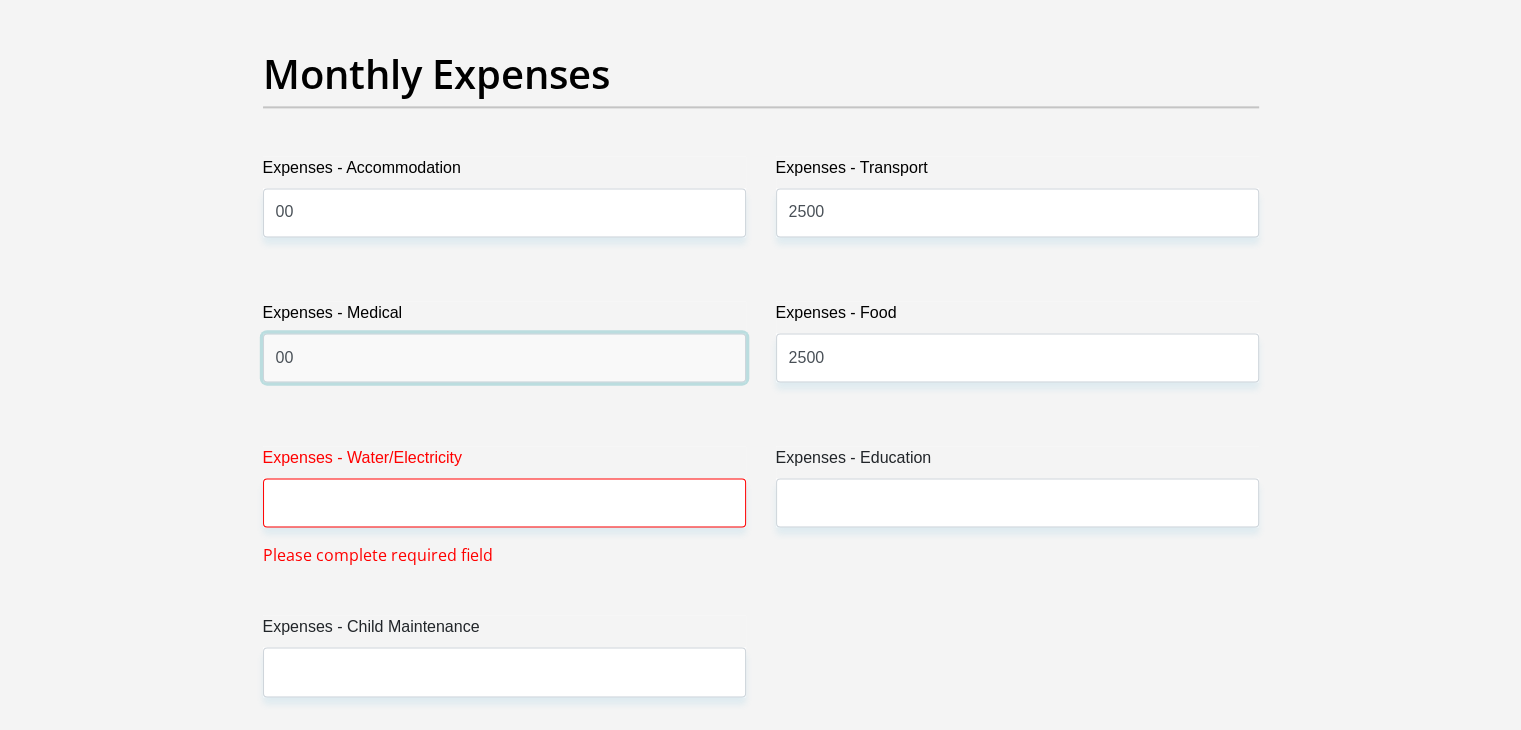 scroll, scrollTop: 2896, scrollLeft: 0, axis: vertical 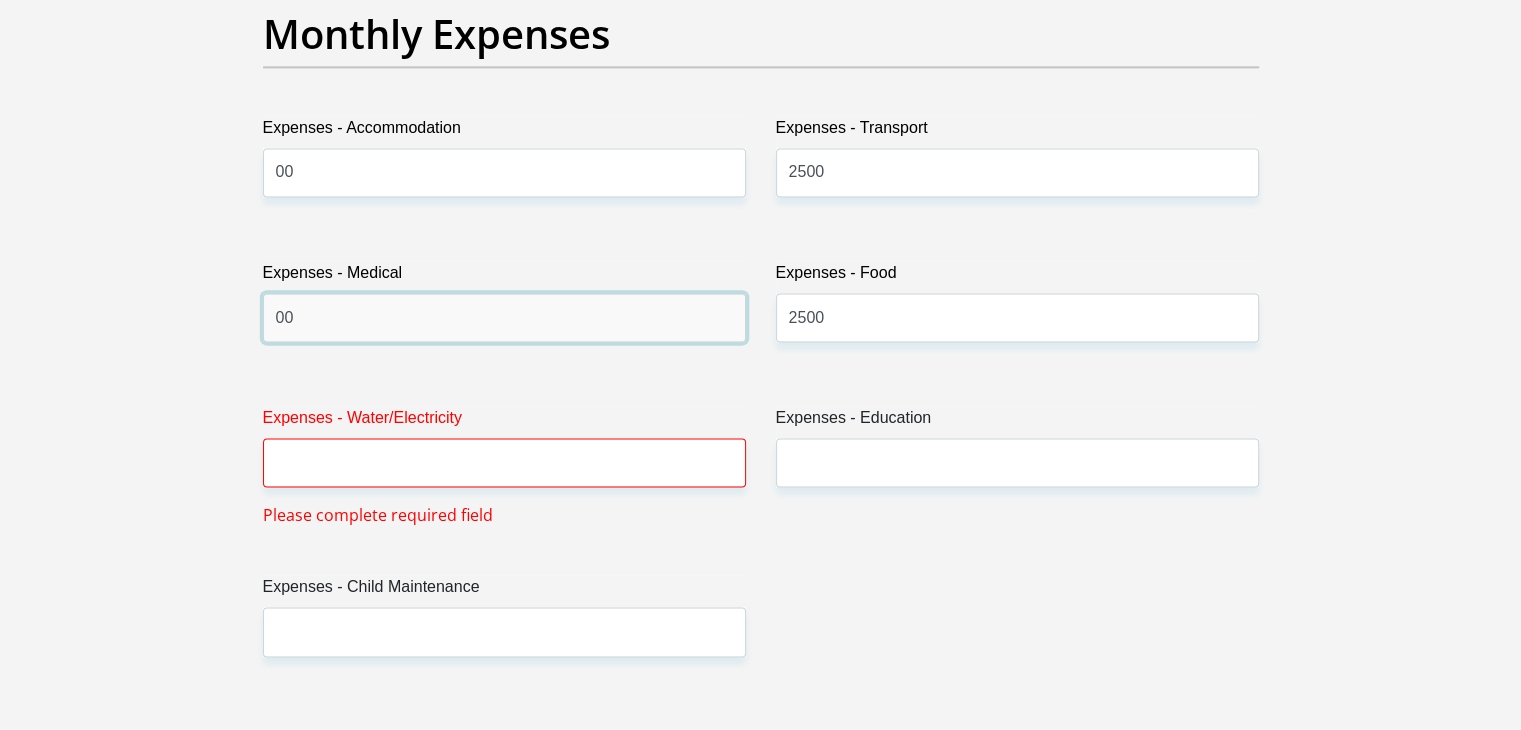 type on "00" 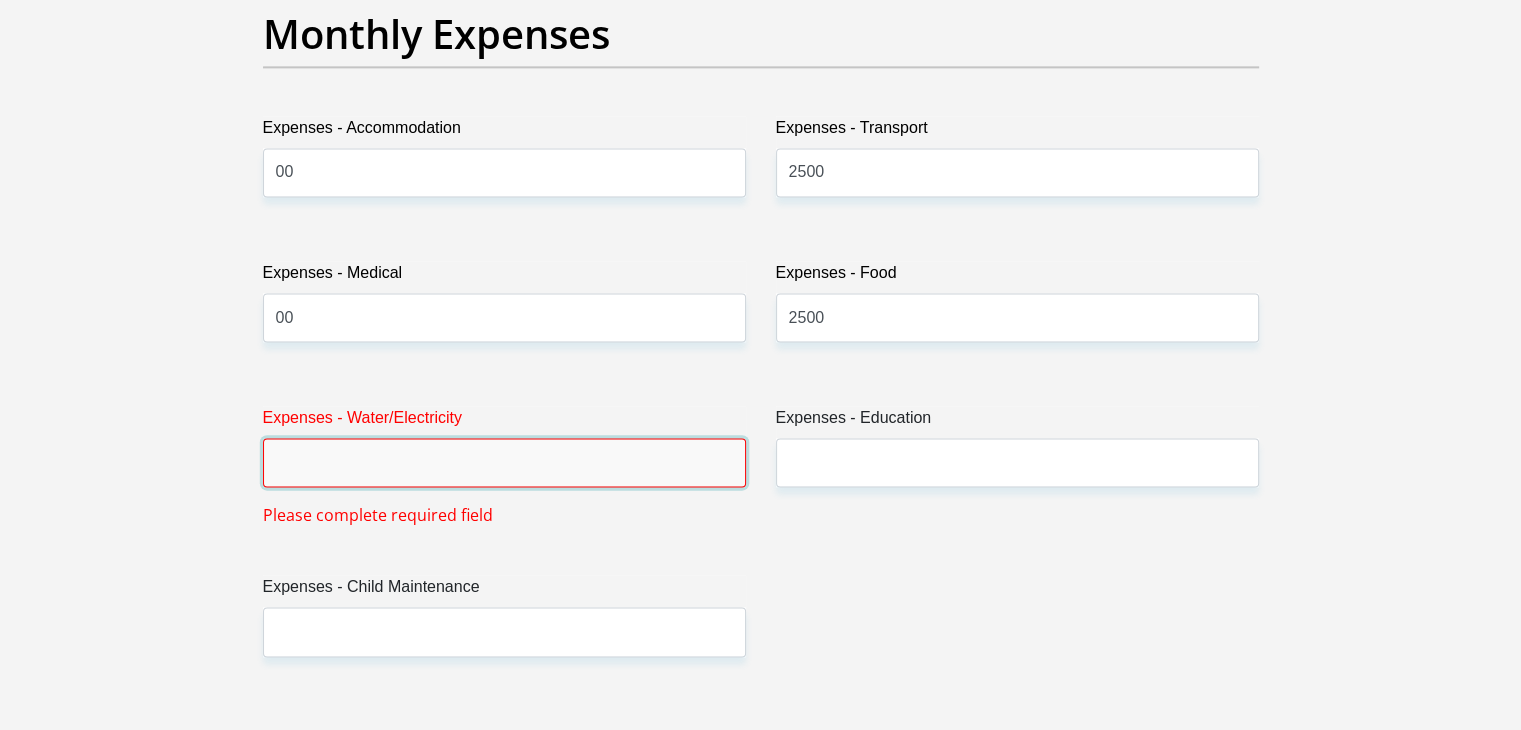 click on "Expenses - Water/Electricity" at bounding box center [504, 462] 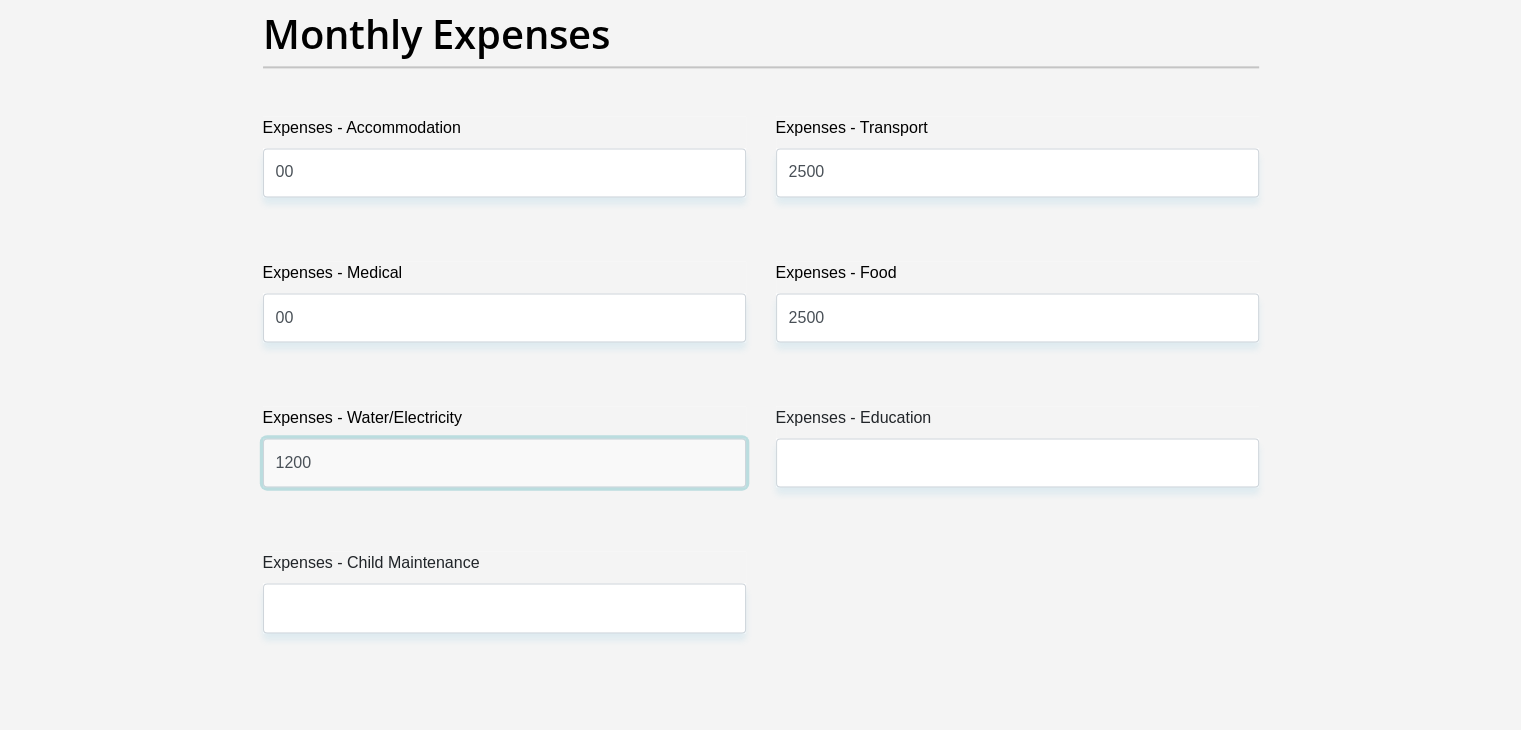 type on "1200" 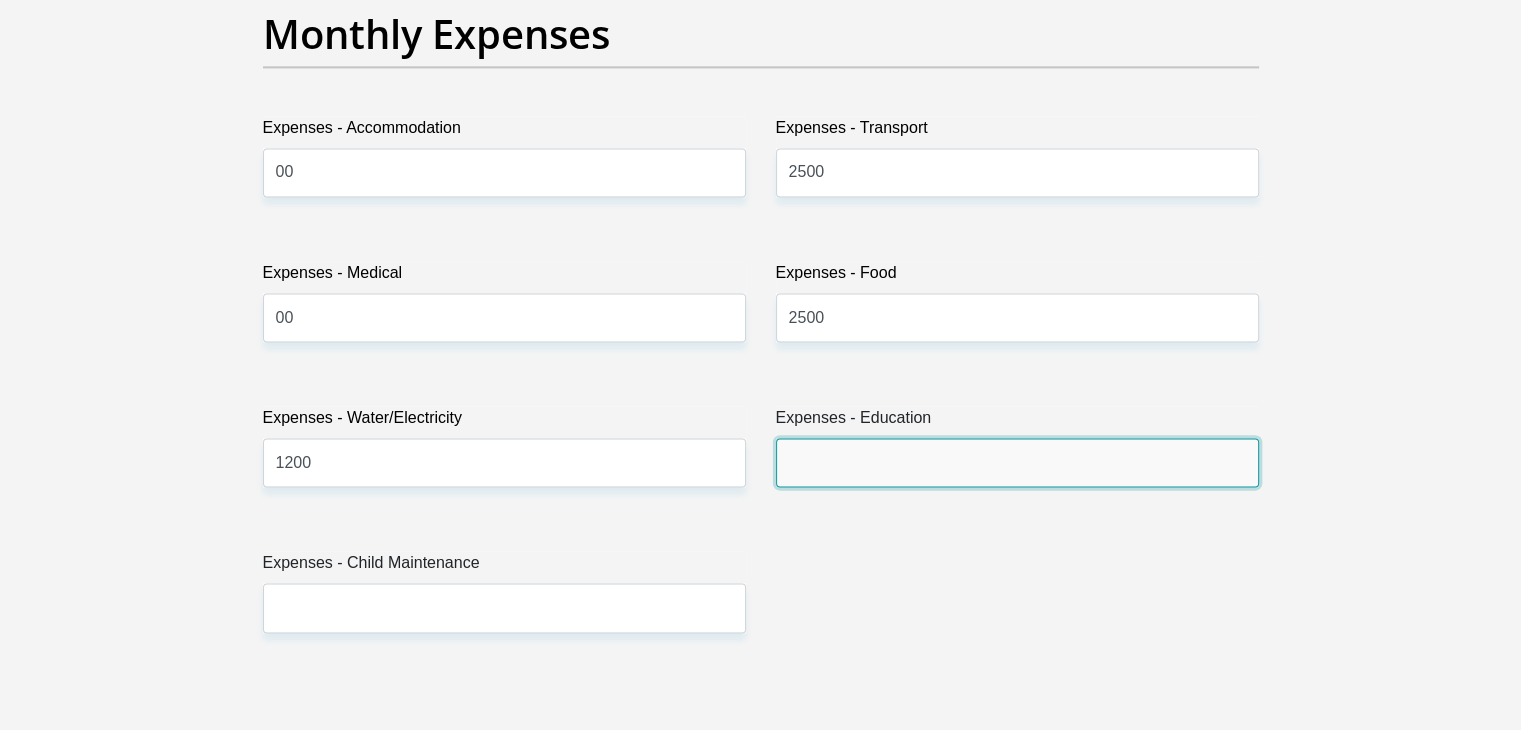 click on "Expenses - Education" at bounding box center [1017, 462] 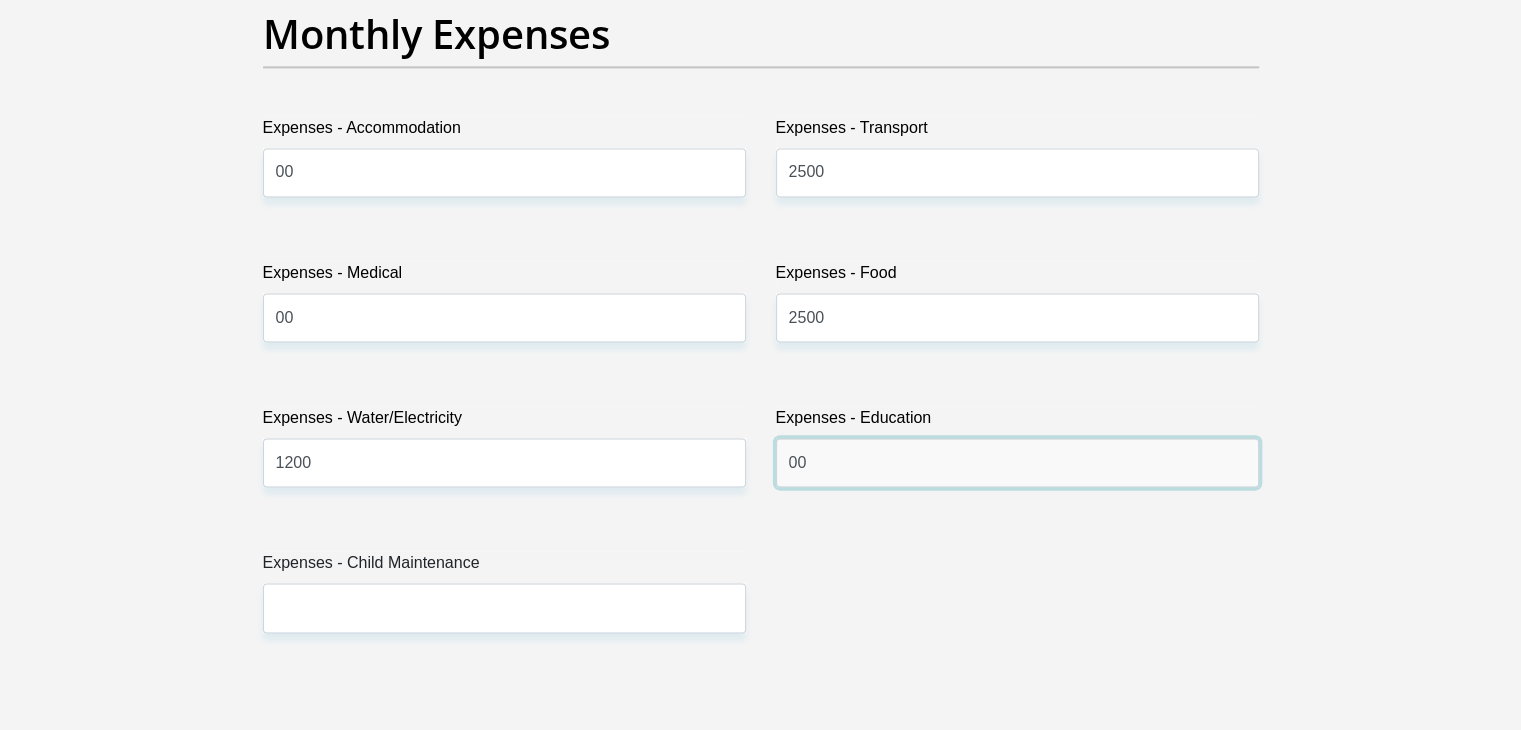 type on "00" 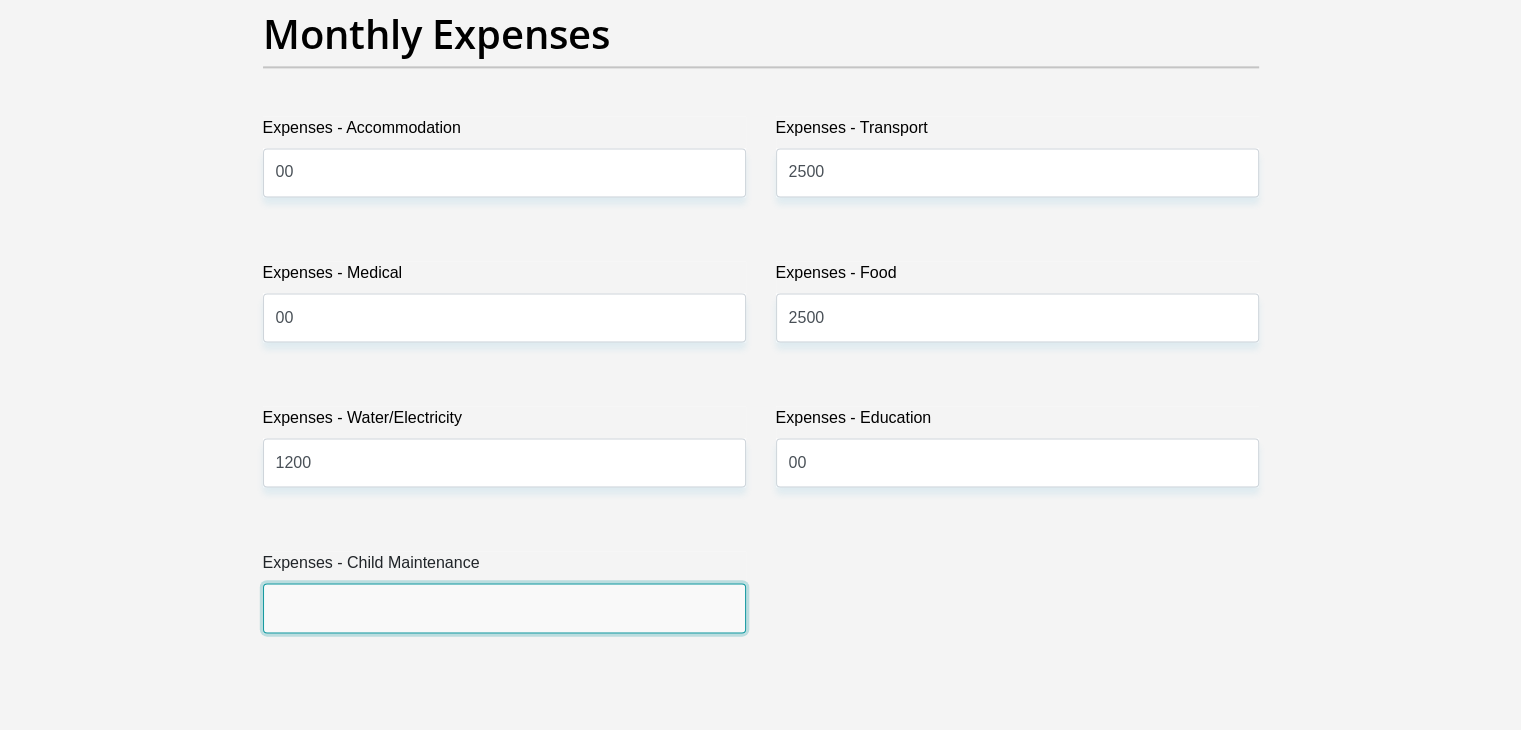 click on "Expenses - Child Maintenance" at bounding box center (504, 607) 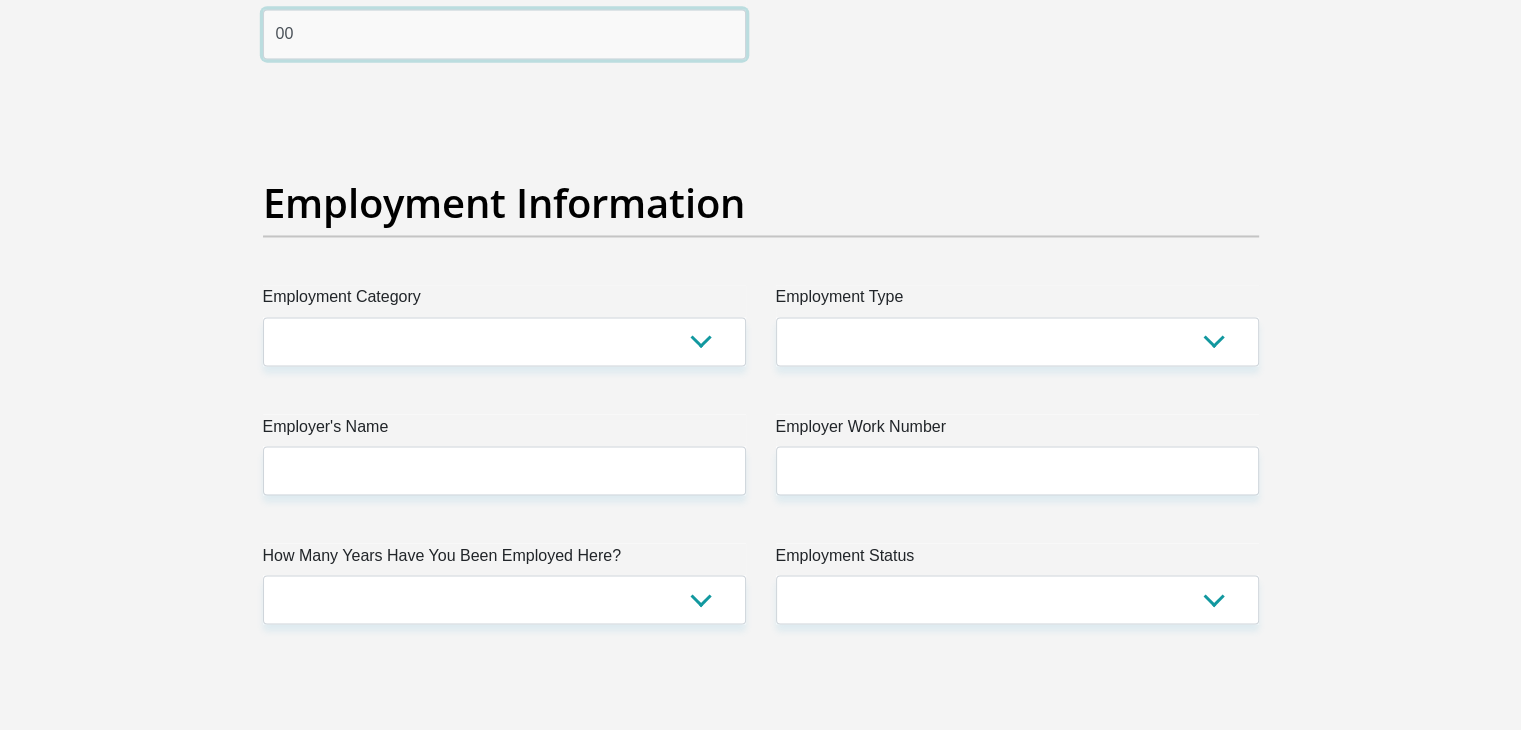scroll, scrollTop: 3510, scrollLeft: 0, axis: vertical 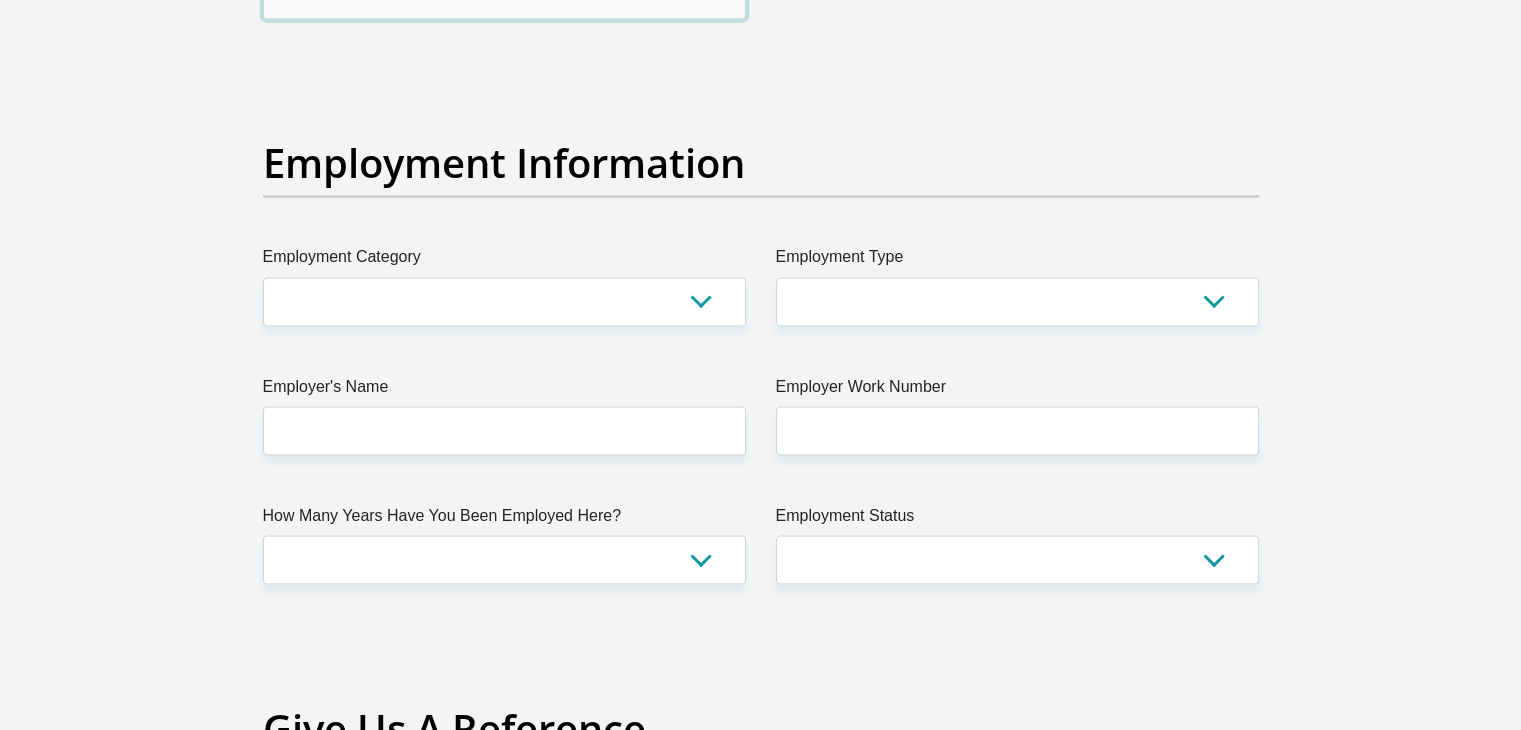 type on "00" 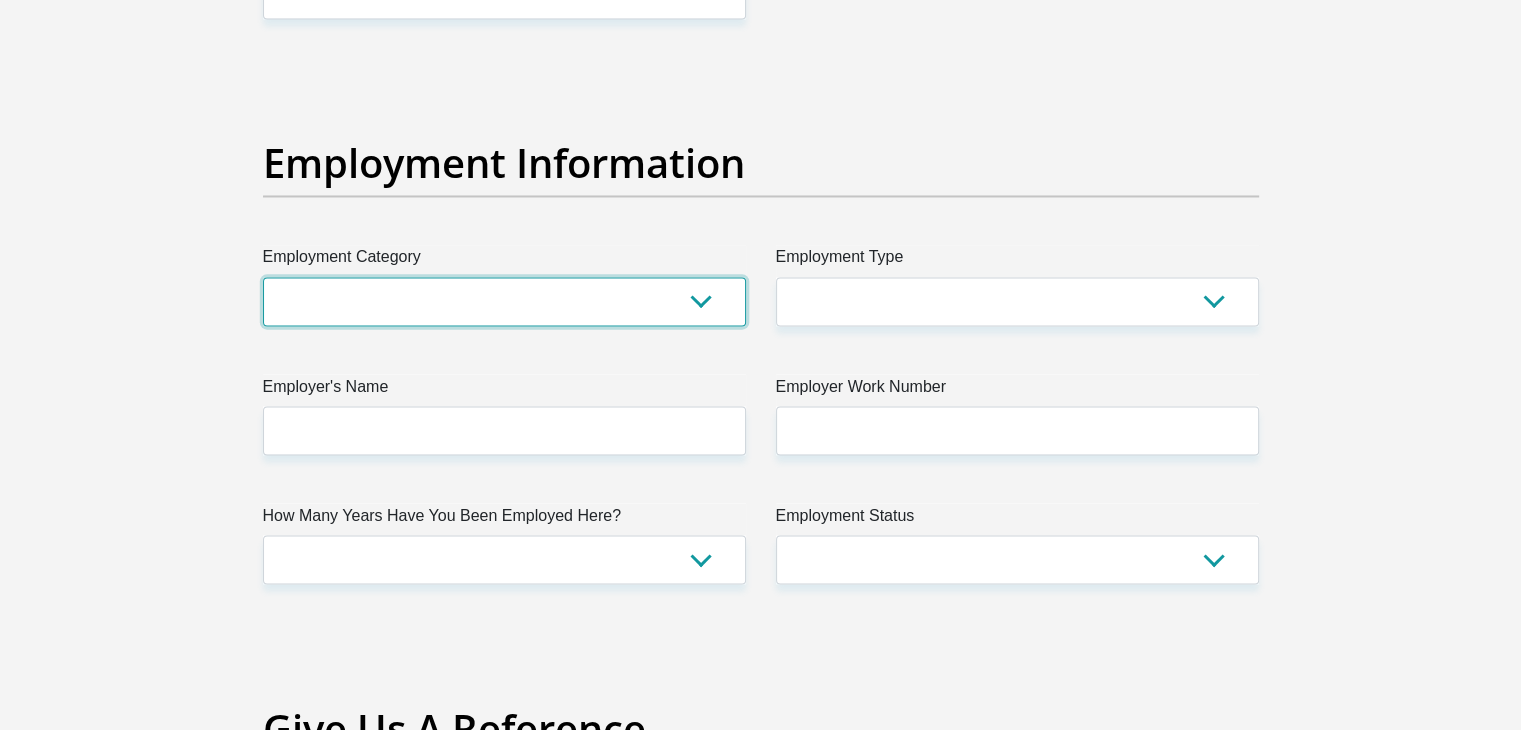 click on "AGRICULTURE
ALCOHOL & TOBACCO
CONSTRUCTION MATERIALS
METALLURGY
EQUIPMENT FOR RENEWABLE ENERGY
SPECIALIZED CONTRACTORS
CAR
GAMING (INCL. INTERNET
OTHER WHOLESALE
UNLICENSED PHARMACEUTICALS
CURRENCY EXCHANGE HOUSES
OTHER FINANCIAL INSTITUTIONS & INSURANCE
REAL ESTATE AGENTS
OIL & GAS
OTHER MATERIALS (E.G. IRON ORE)
PRECIOUS STONES & PRECIOUS METALS
POLITICAL ORGANIZATIONS
RELIGIOUS ORGANIZATIONS(NOT SECTS)
ACTI. HAVING BUSINESS DEAL WITH PUBLIC ADMINISTRATION
LAUNDROMATS" at bounding box center (504, 301) 